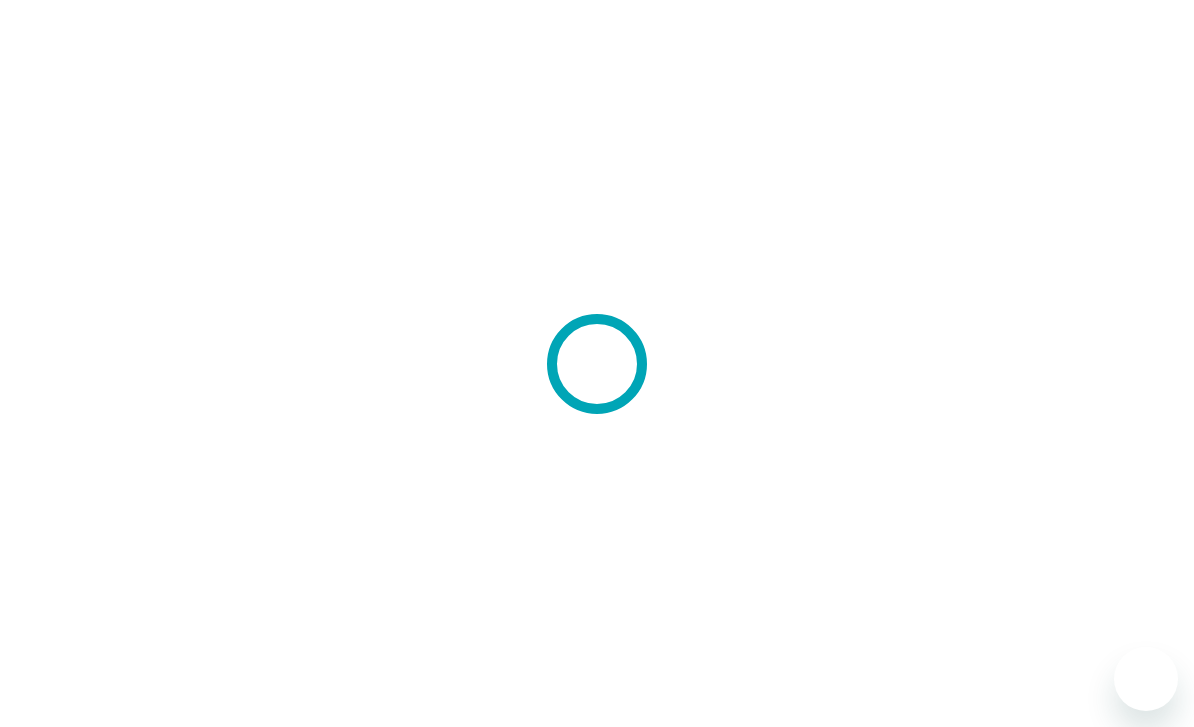 scroll, scrollTop: 0, scrollLeft: 0, axis: both 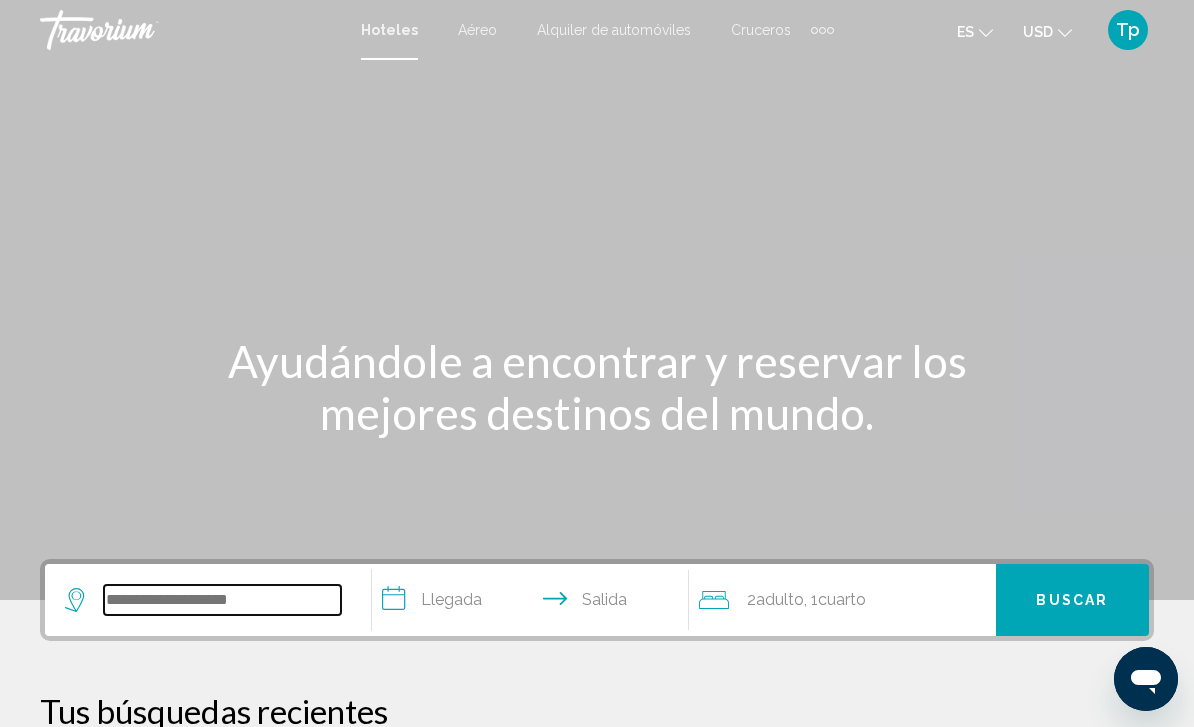 click at bounding box center [222, 600] 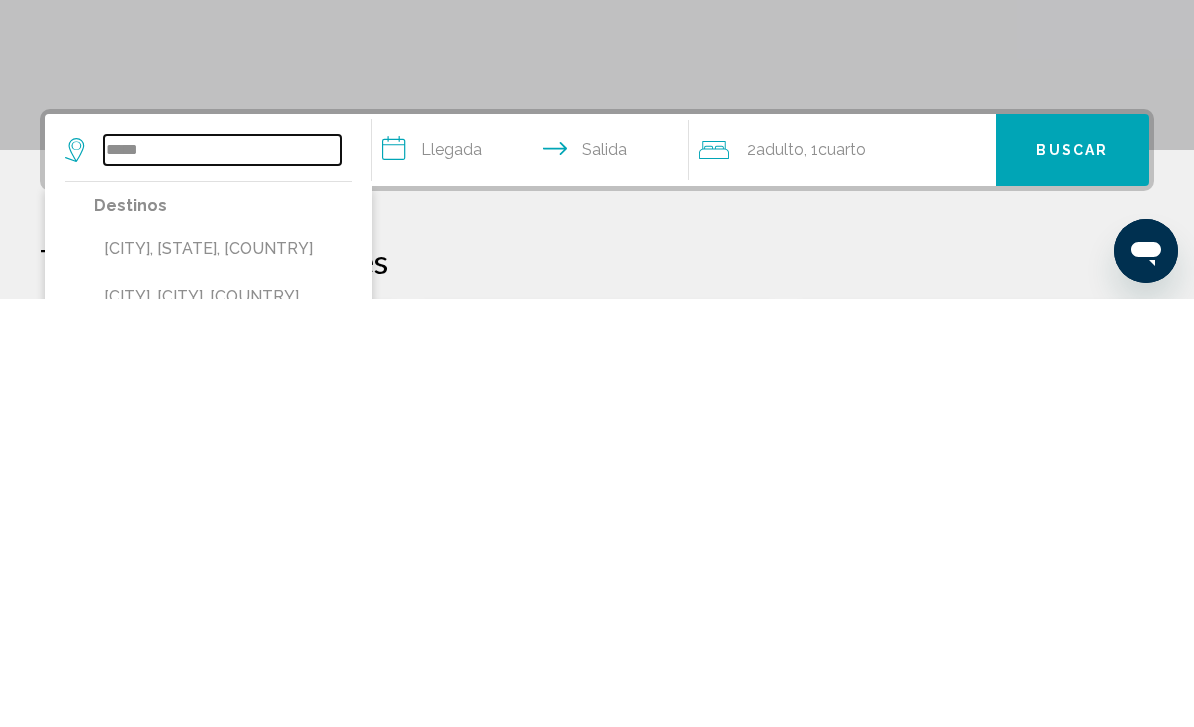 type on "*****" 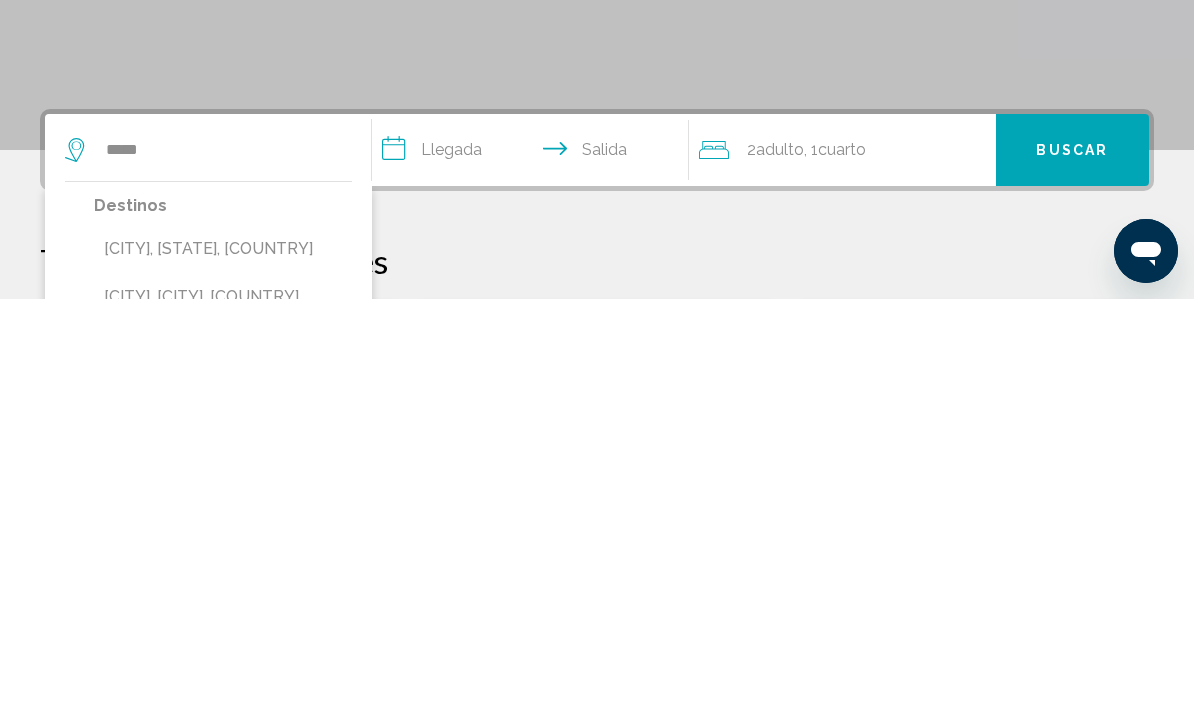 click on "[CITY], [STATE], [COUNTRY]" at bounding box center [223, 677] 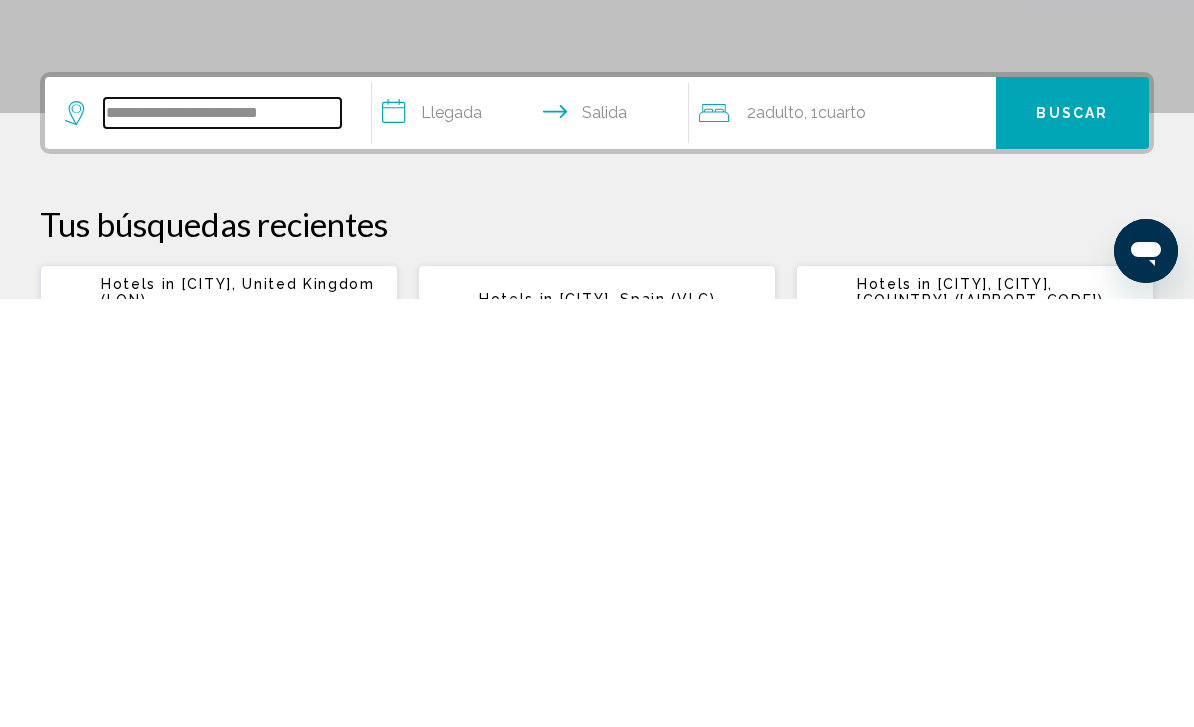 scroll, scrollTop: 66, scrollLeft: 0, axis: vertical 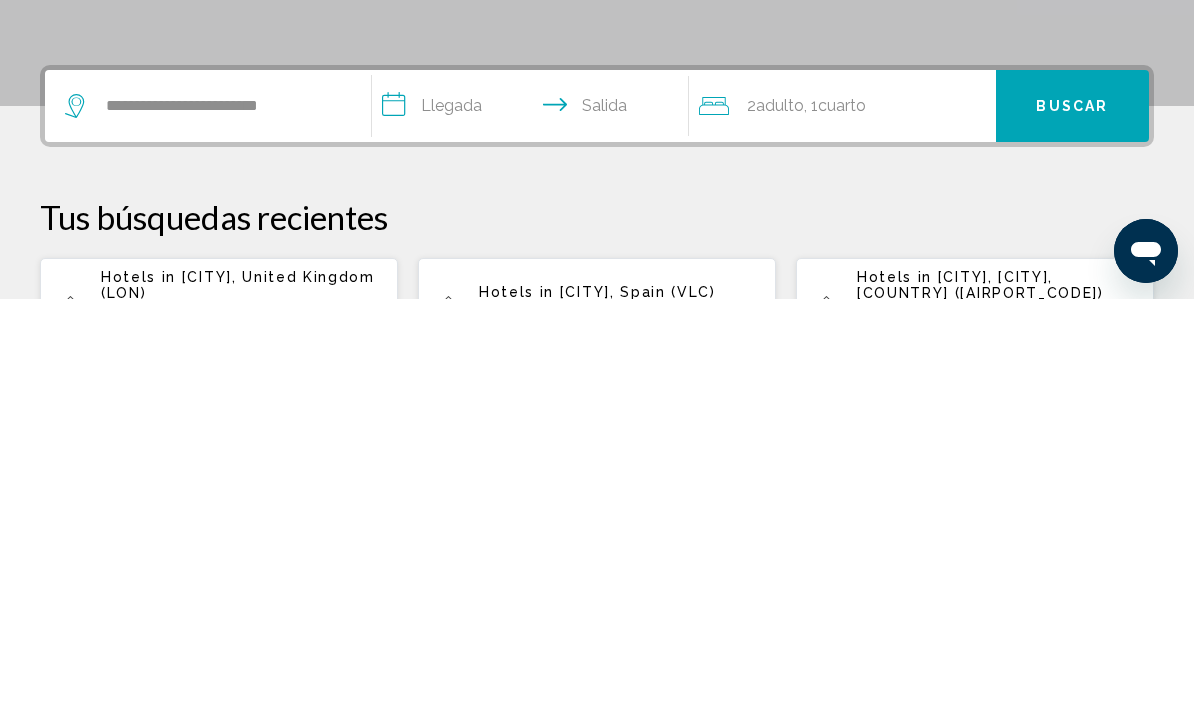 click on "**********" at bounding box center [534, 537] 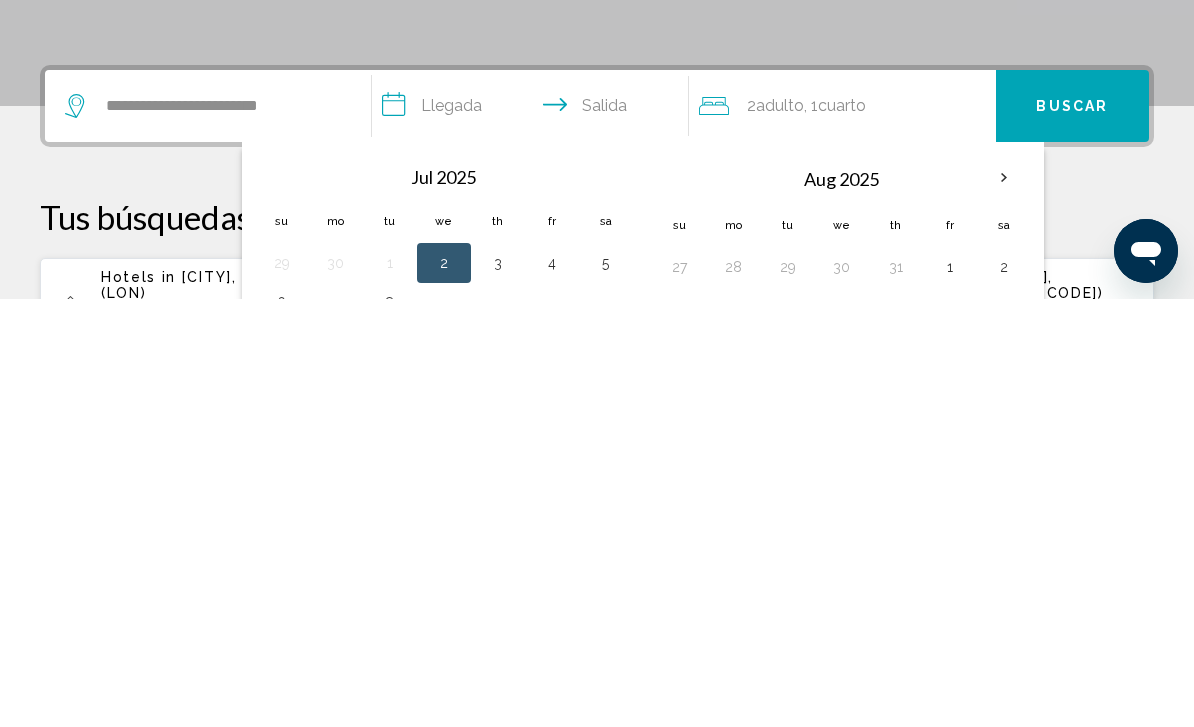 scroll, scrollTop: 494, scrollLeft: 0, axis: vertical 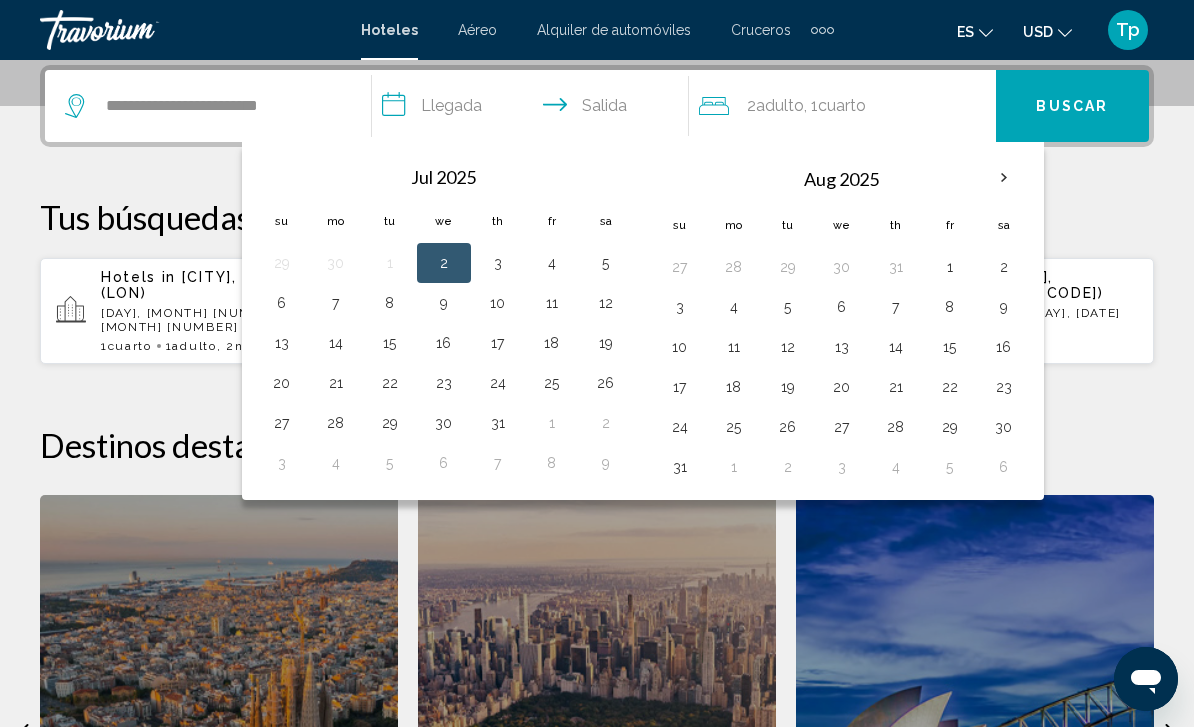 click at bounding box center (1004, 178) 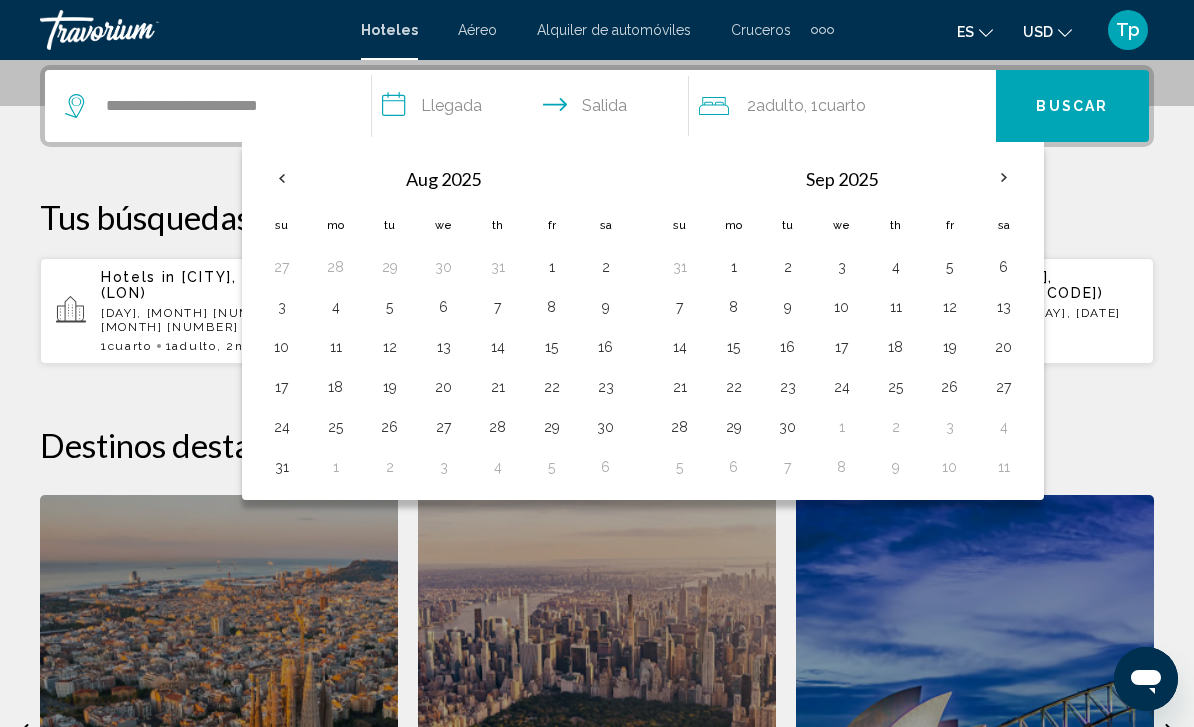 click on "25" at bounding box center [336, 427] 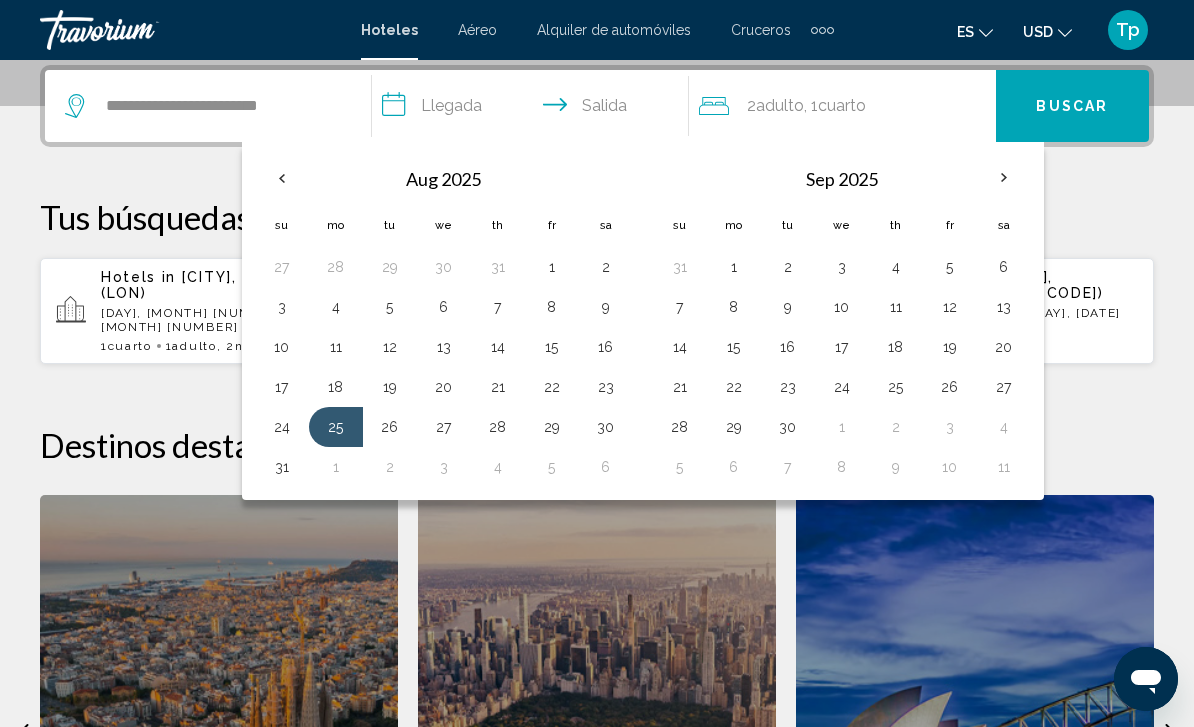 click on "1" at bounding box center (734, 267) 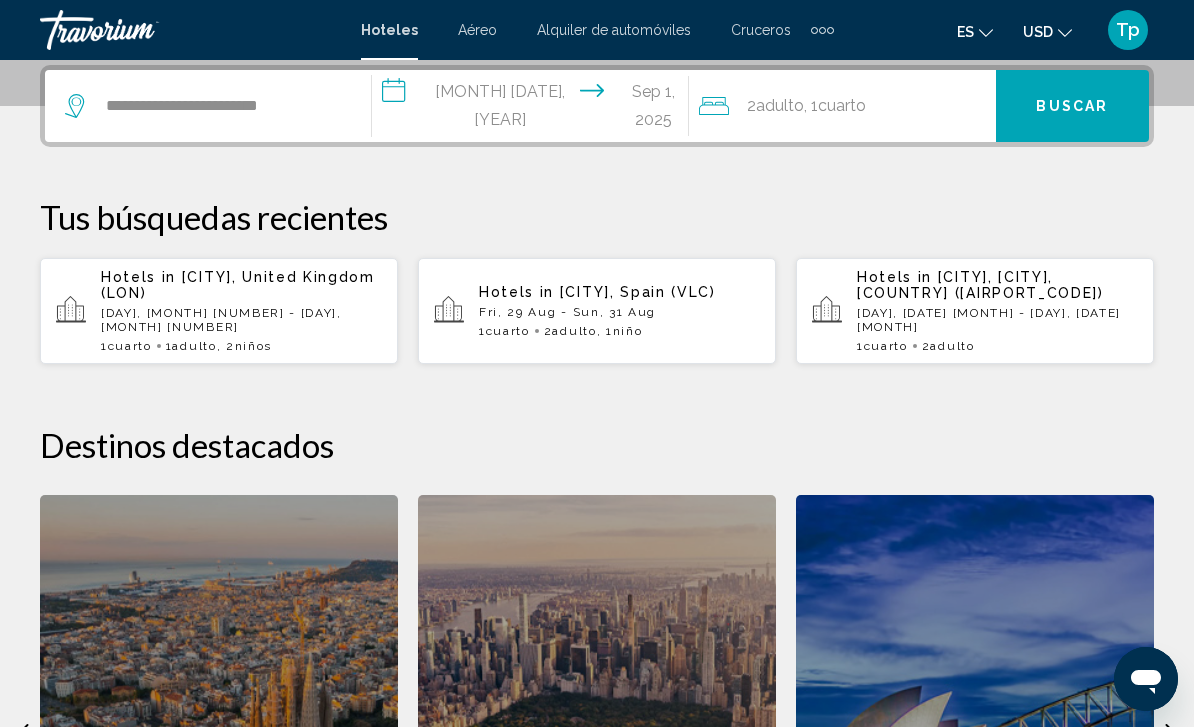 click on "Cuarto" at bounding box center [842, 105] 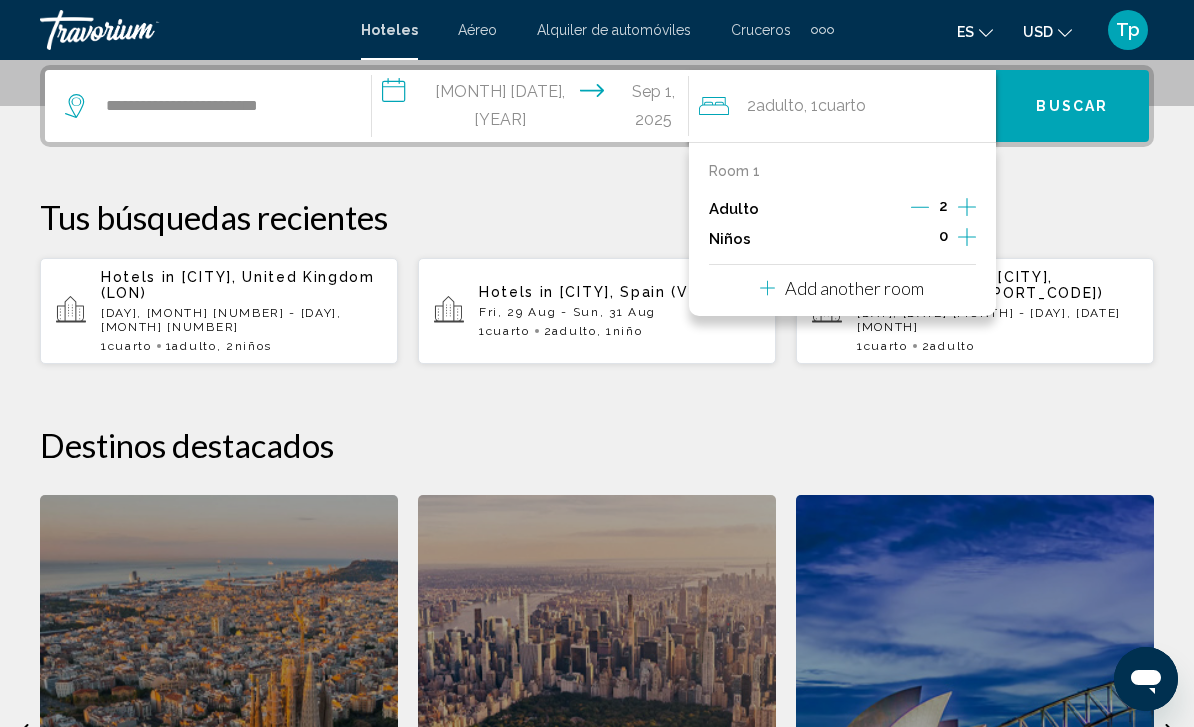 click at bounding box center [920, 209] 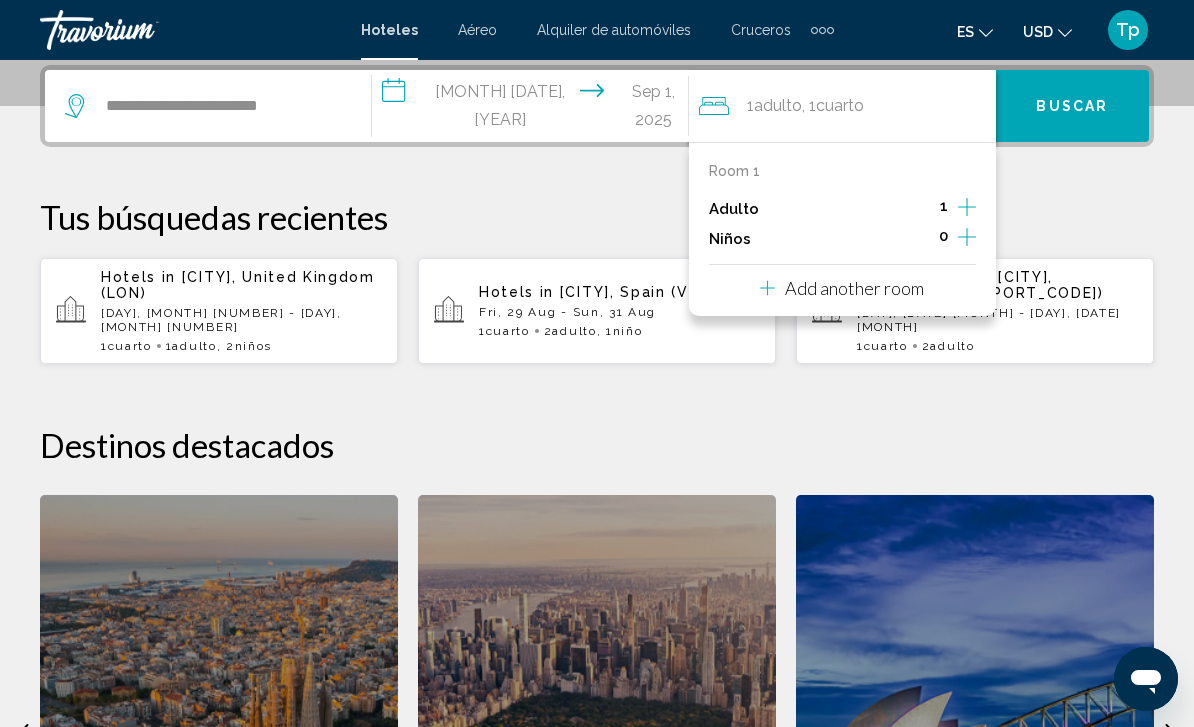 click at bounding box center (967, 237) 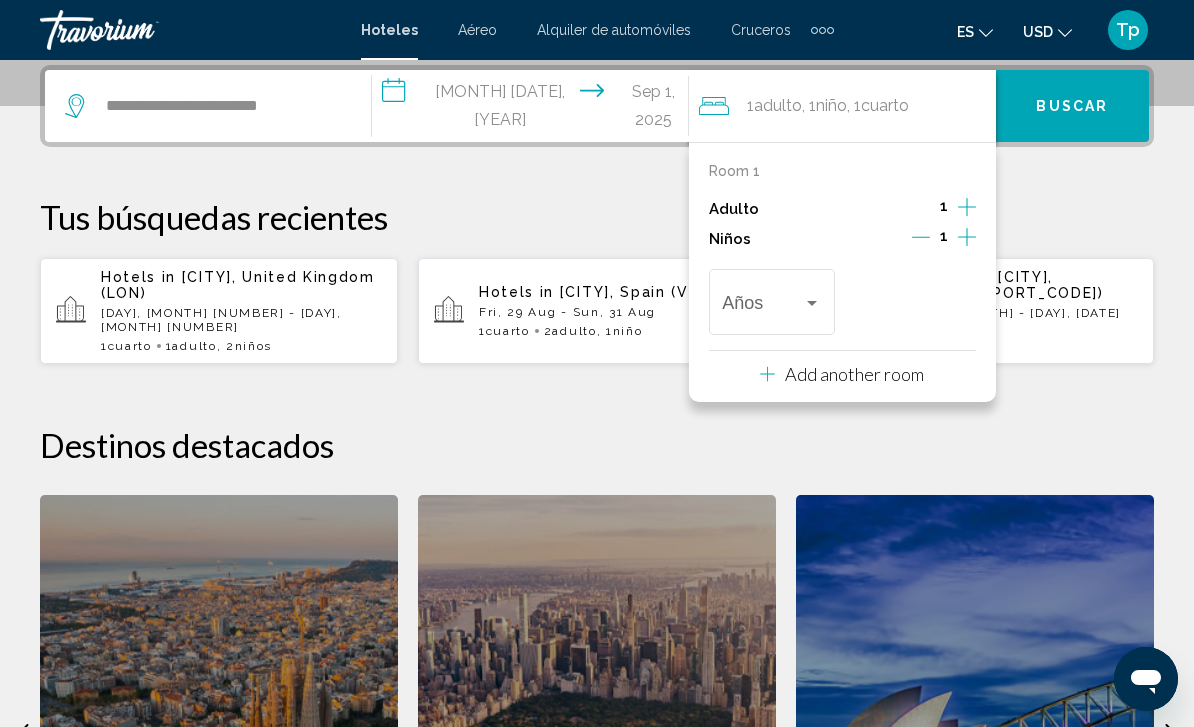 click at bounding box center (967, 237) 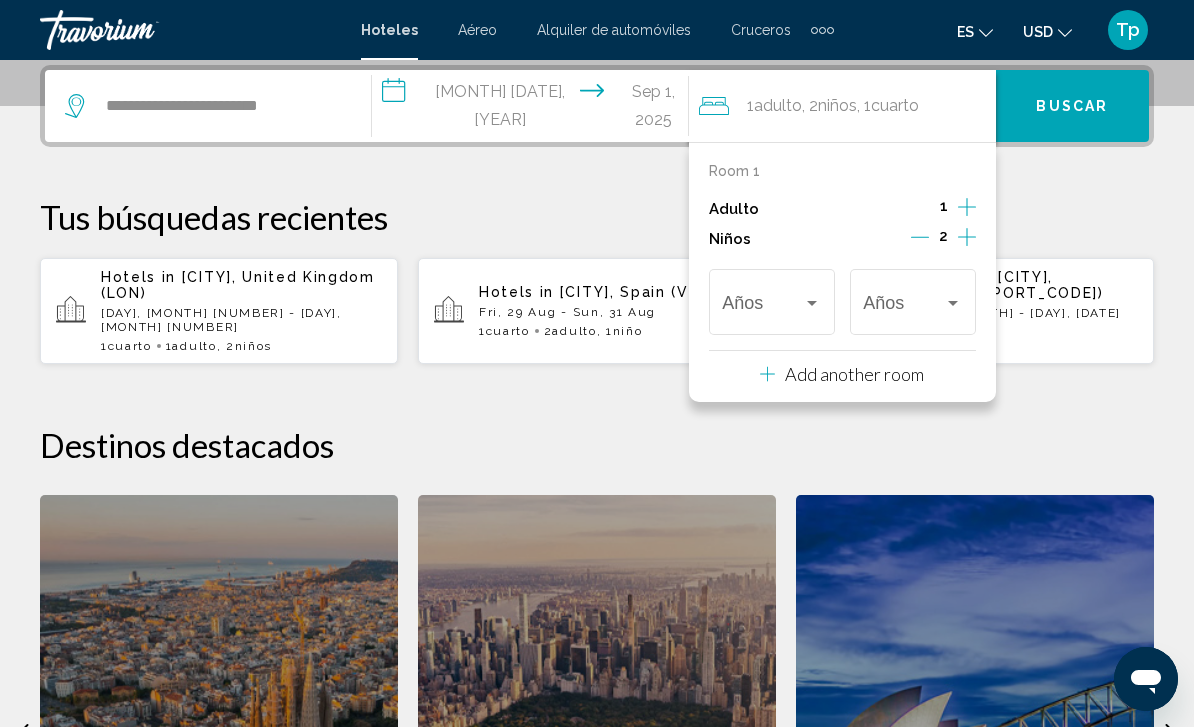 click at bounding box center (812, 303) 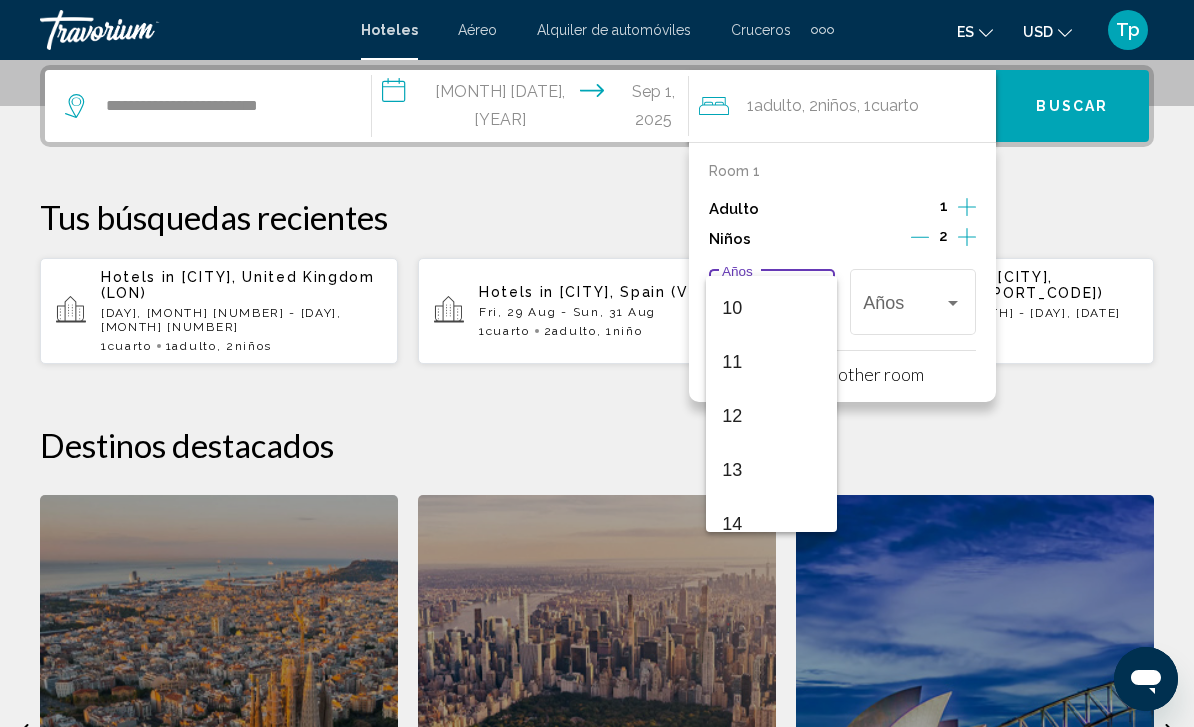 scroll, scrollTop: 536, scrollLeft: 0, axis: vertical 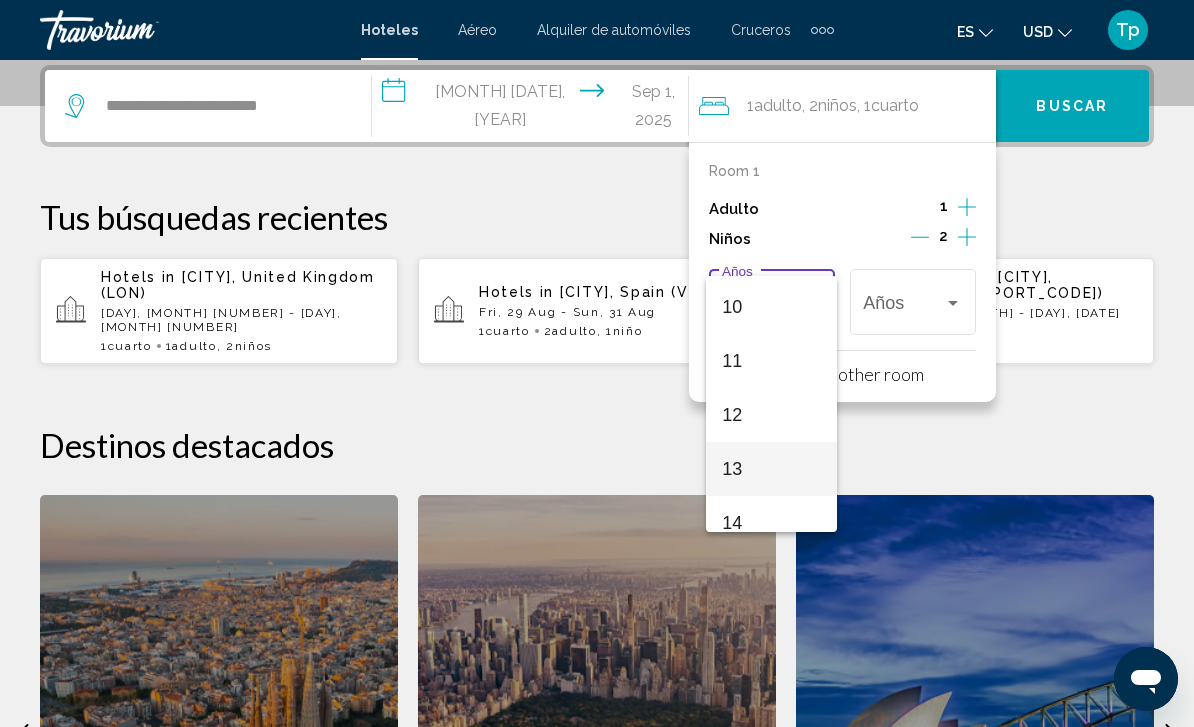 click on "13" at bounding box center (771, 469) 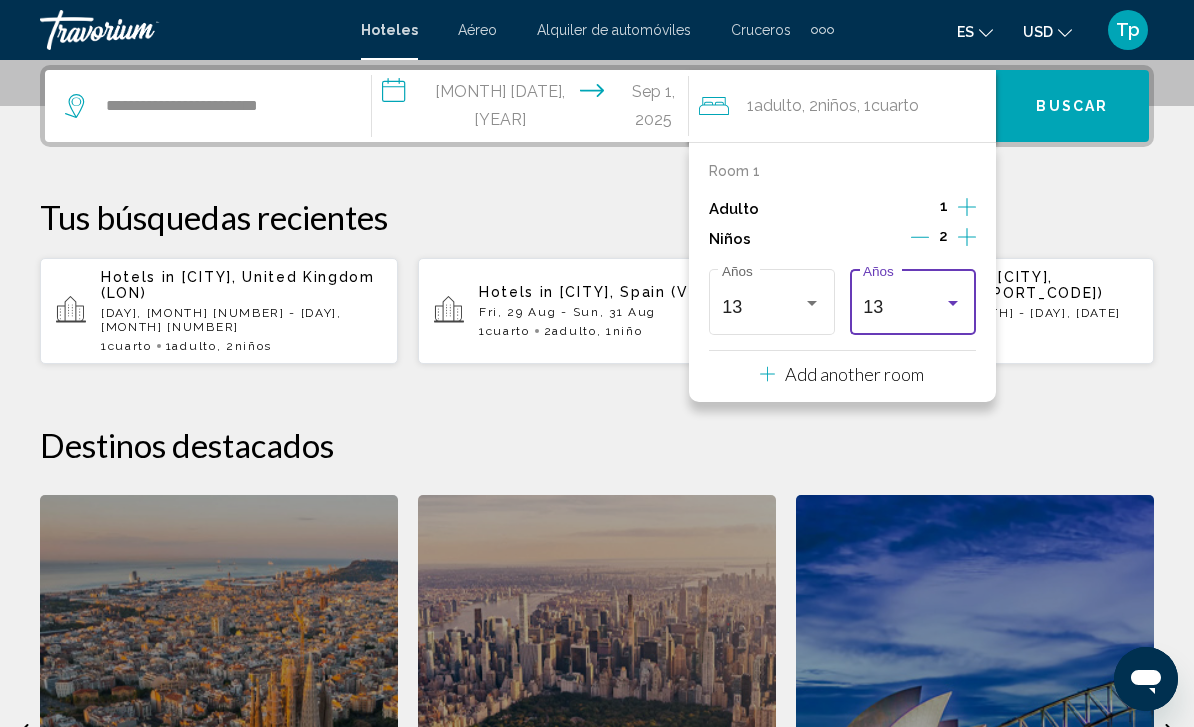 click at bounding box center (953, 303) 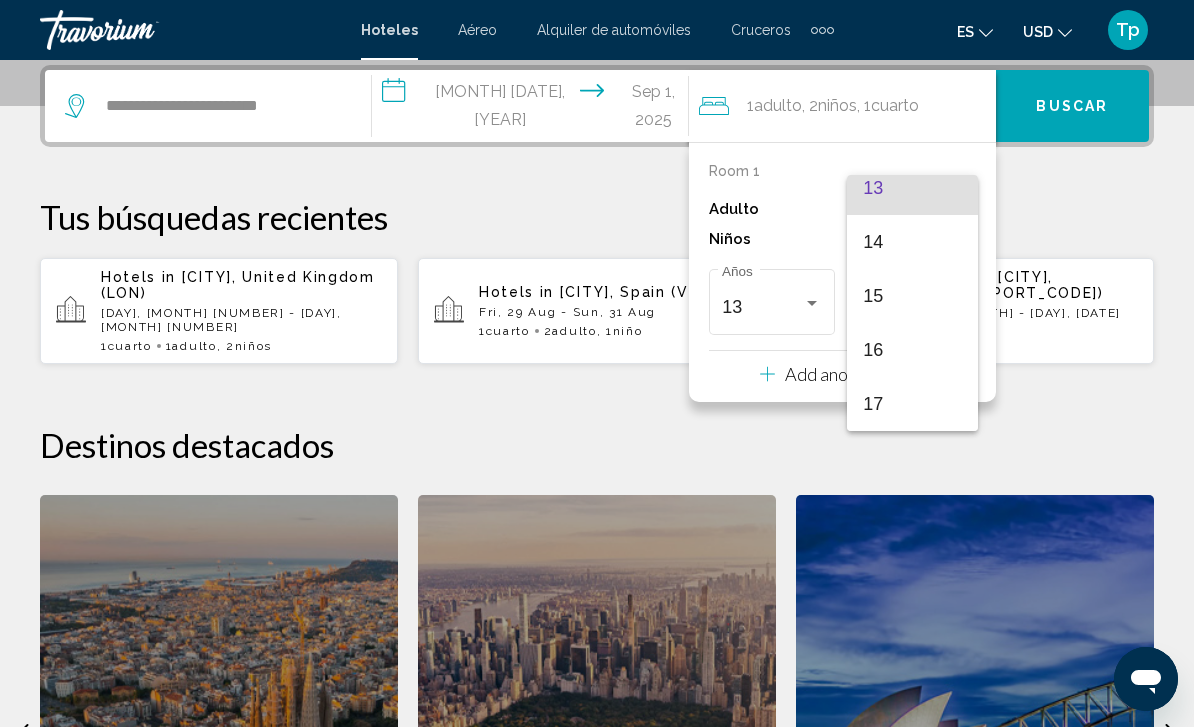 scroll, scrollTop: 716, scrollLeft: 0, axis: vertical 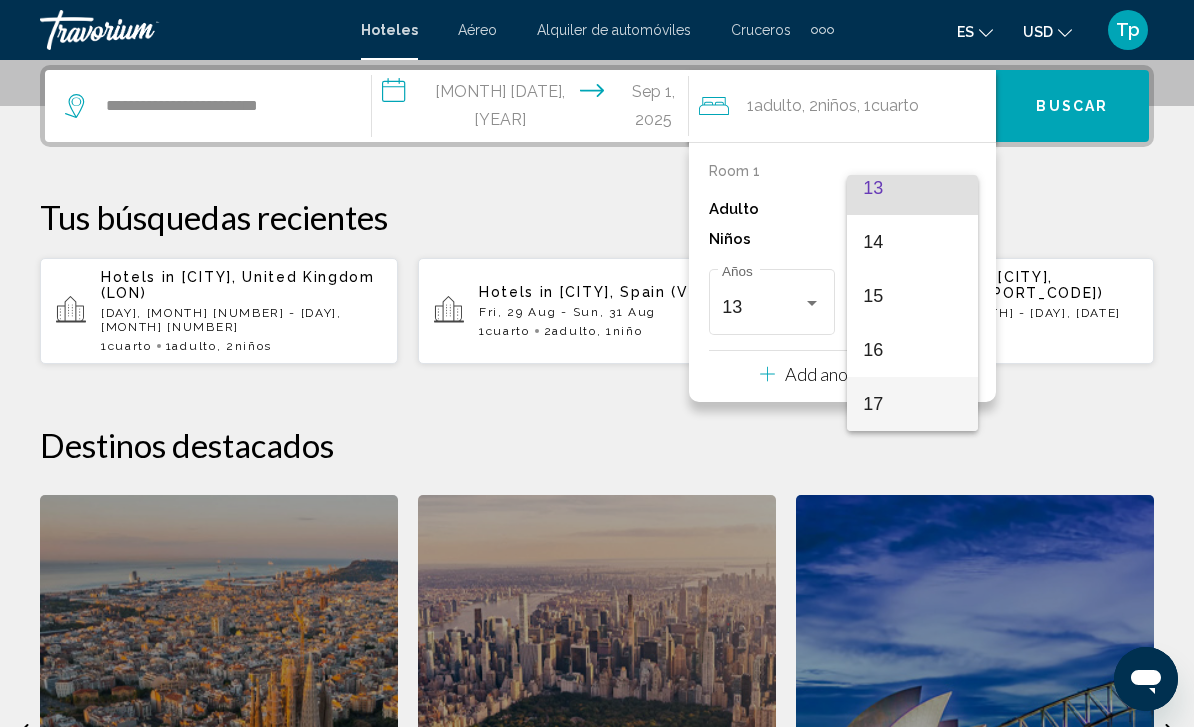 click on "17" at bounding box center [912, 404] 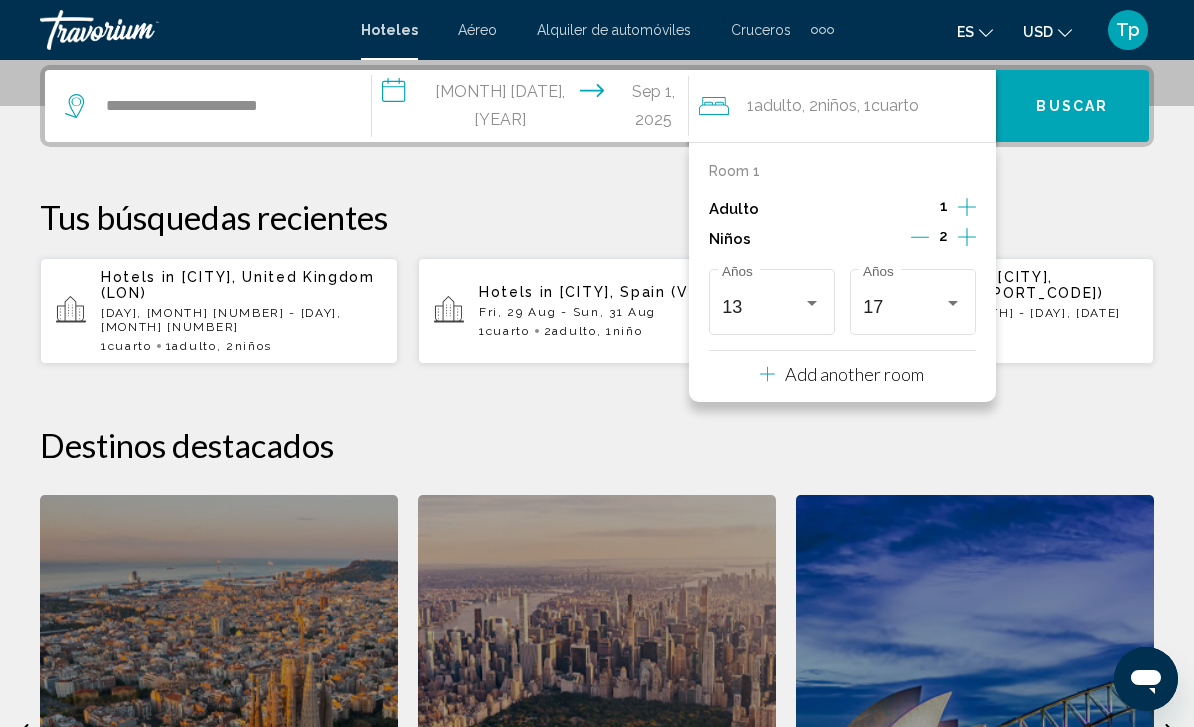 click on "Buscar" at bounding box center (1072, 106) 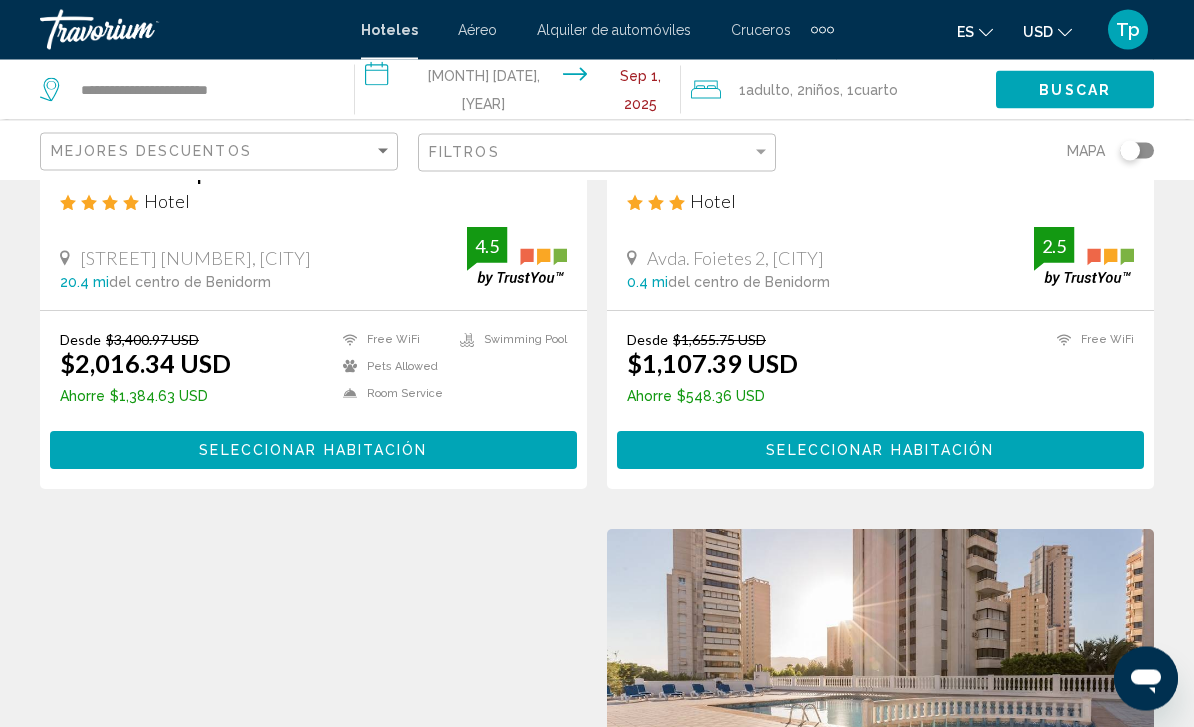 scroll, scrollTop: 437, scrollLeft: 0, axis: vertical 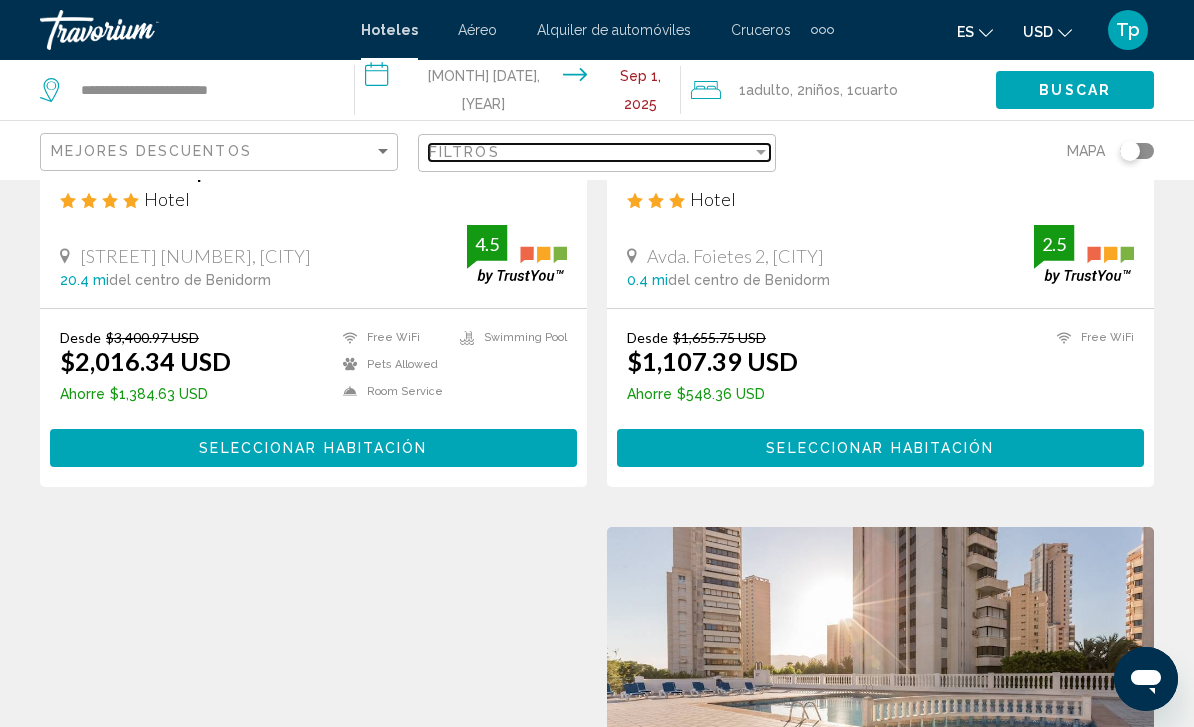 click at bounding box center [761, 152] 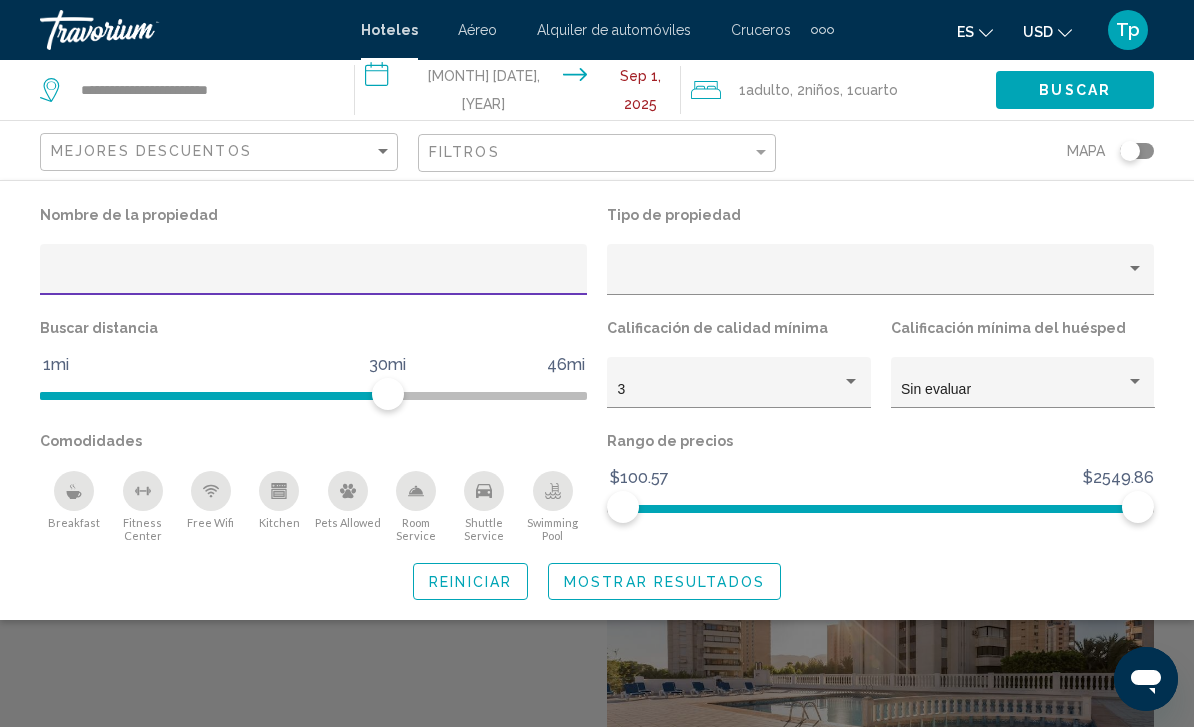 scroll, scrollTop: 436, scrollLeft: 0, axis: vertical 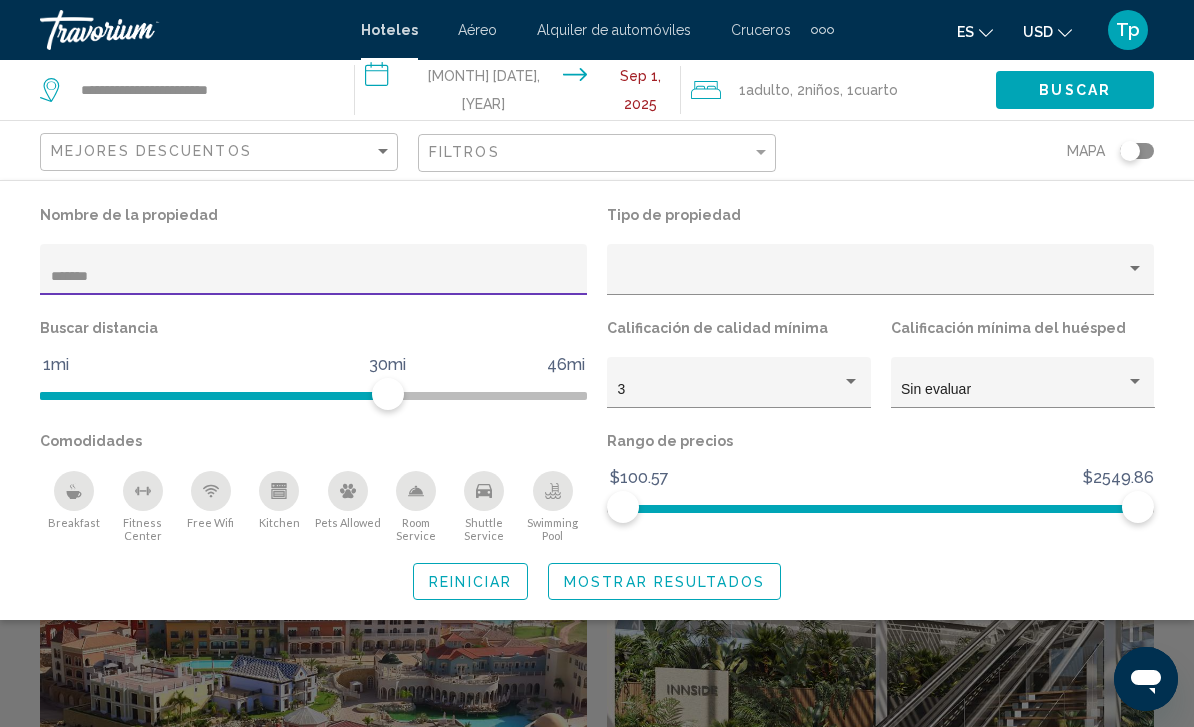 type on "********" 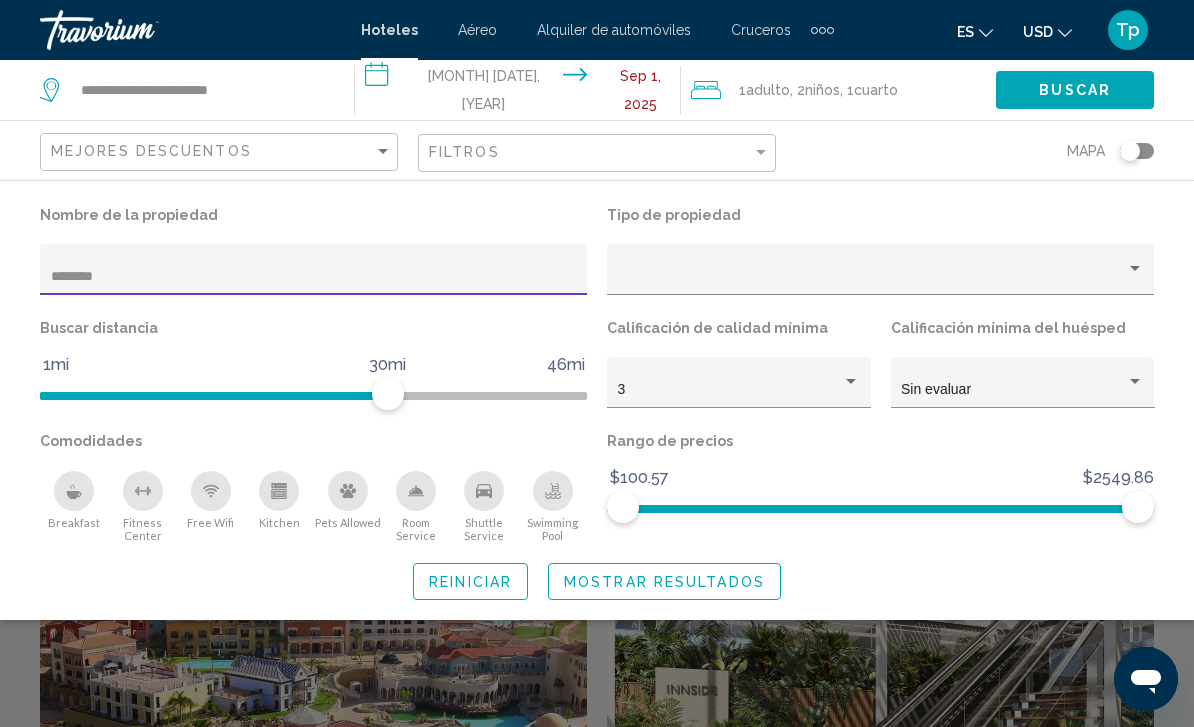 scroll, scrollTop: 0, scrollLeft: 0, axis: both 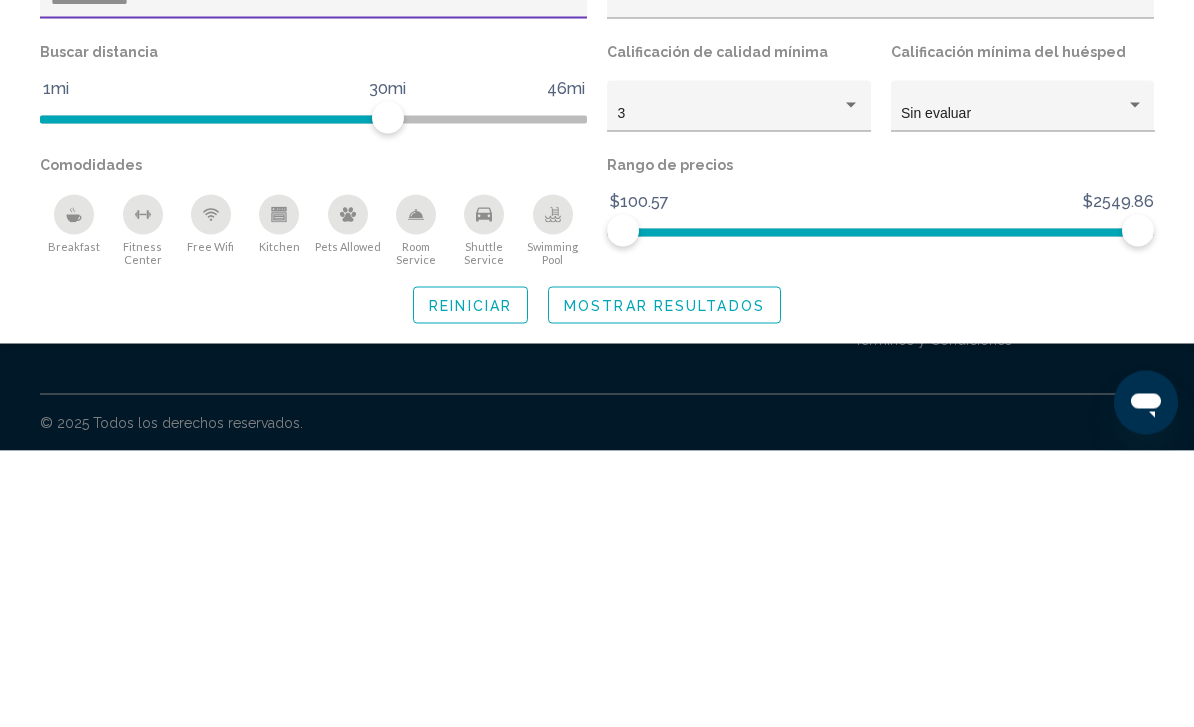 click on "Mostrar resultados" at bounding box center [664, 582] 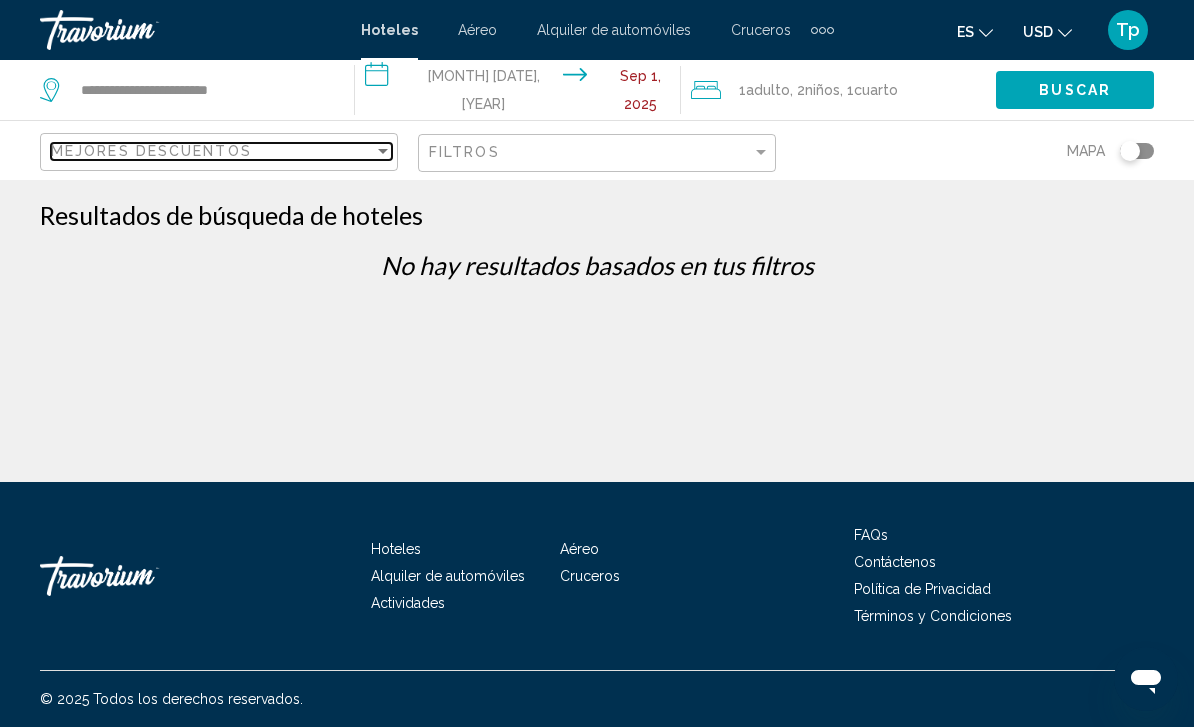 click on "Mejores descuentos" at bounding box center (212, 151) 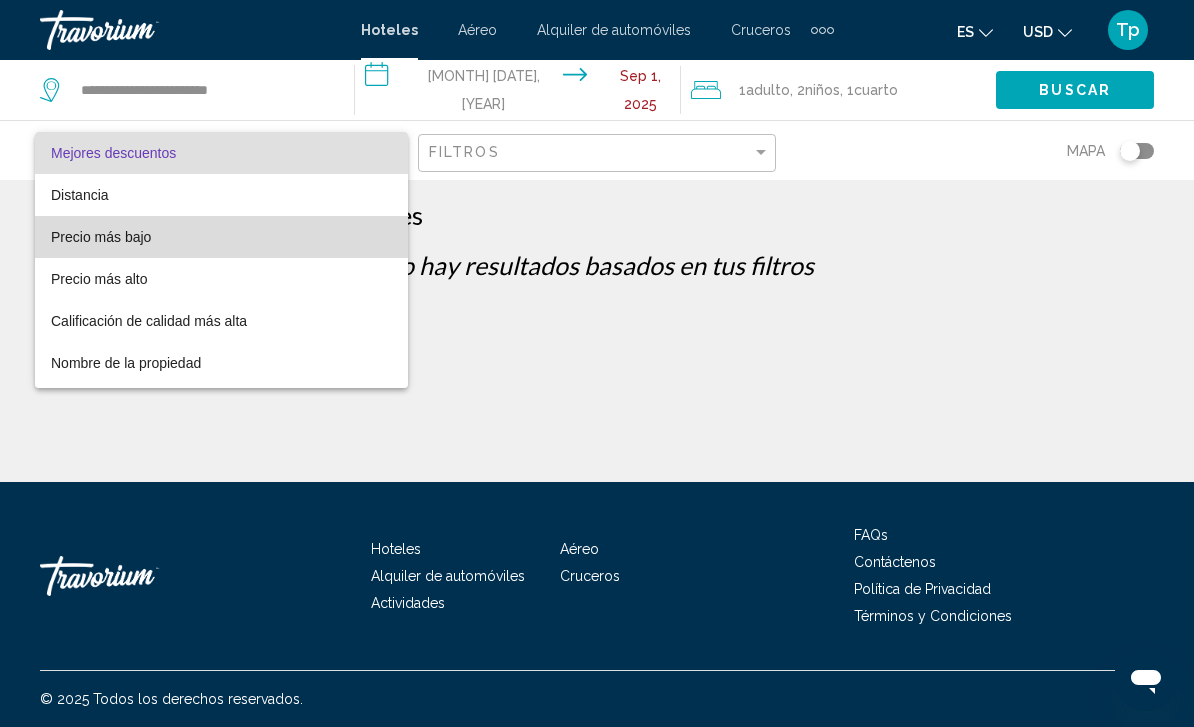 click on "Precio más bajo" at bounding box center (221, 237) 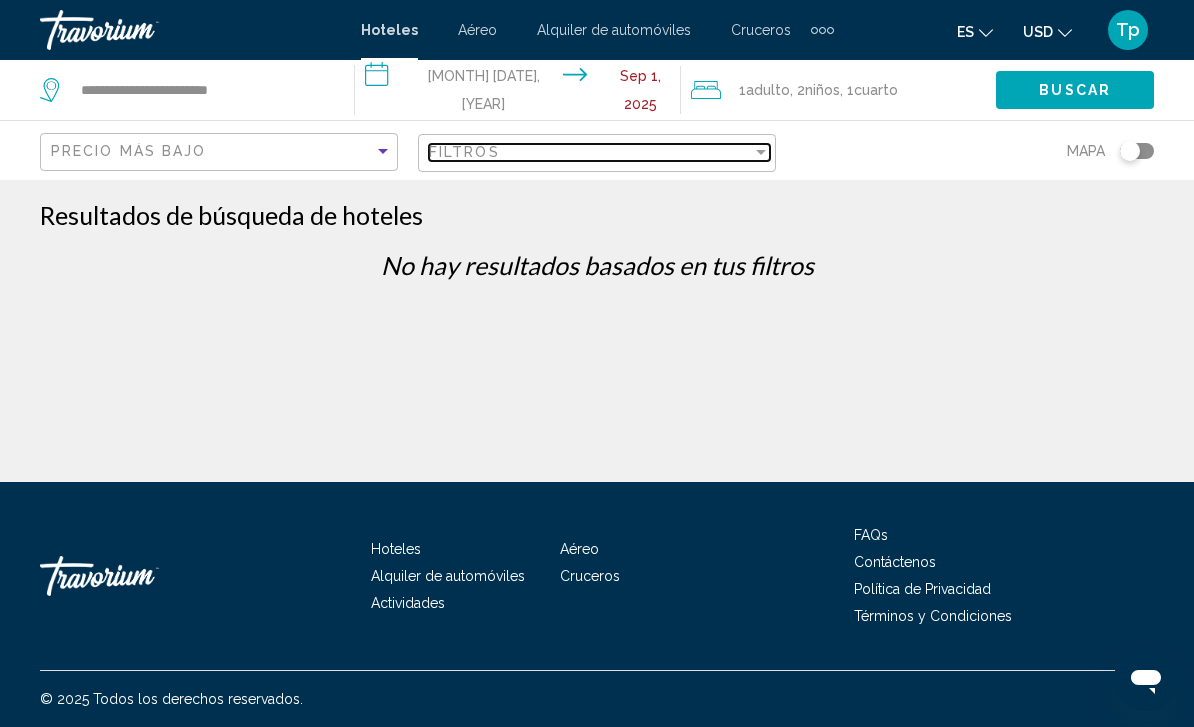 click on "Filtros" at bounding box center [590, 152] 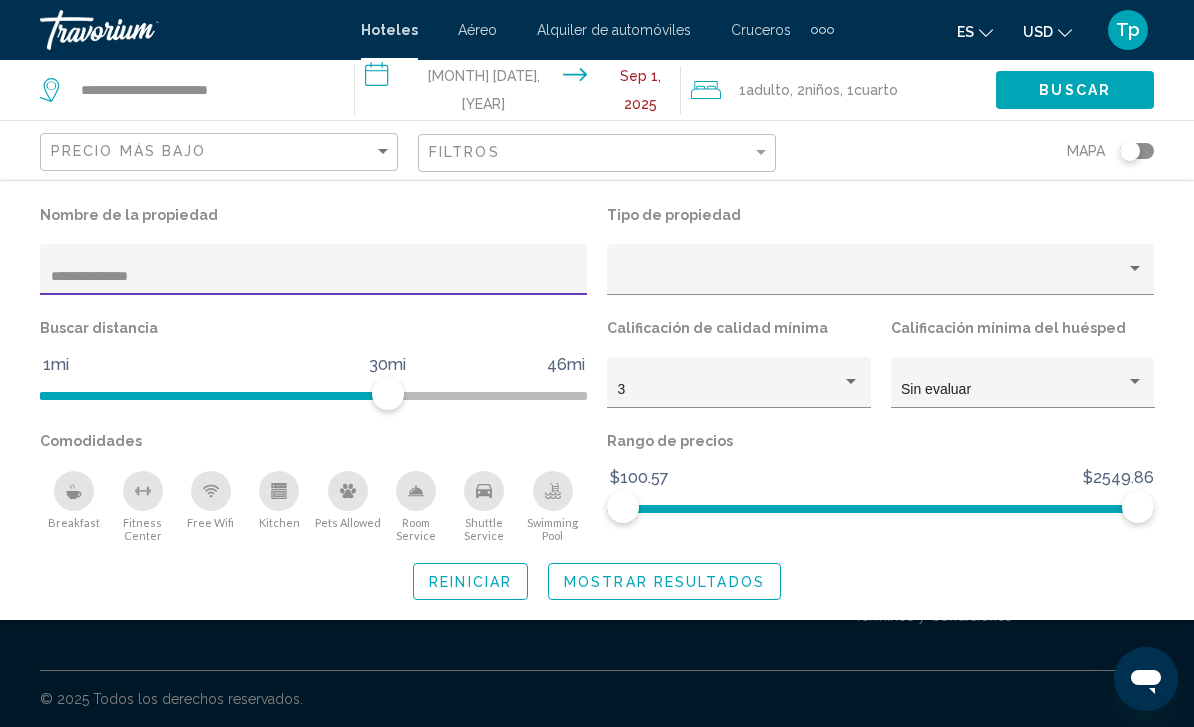 click on "**********" at bounding box center (314, 277) 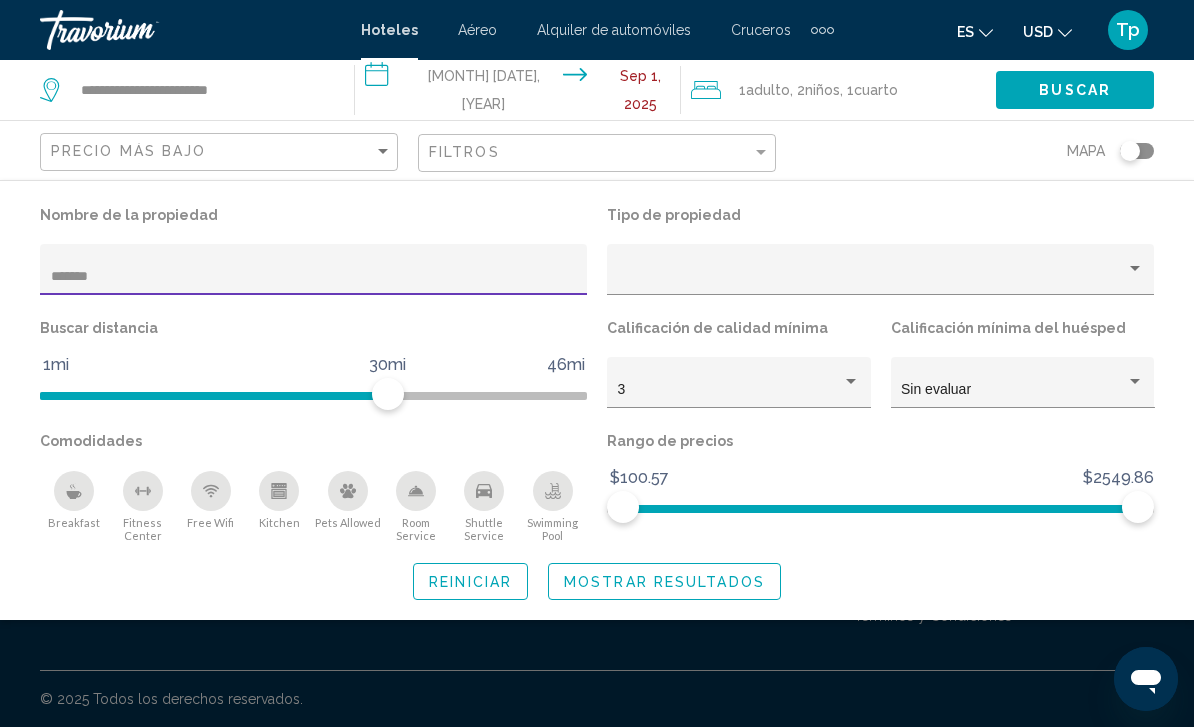 type on "*****" 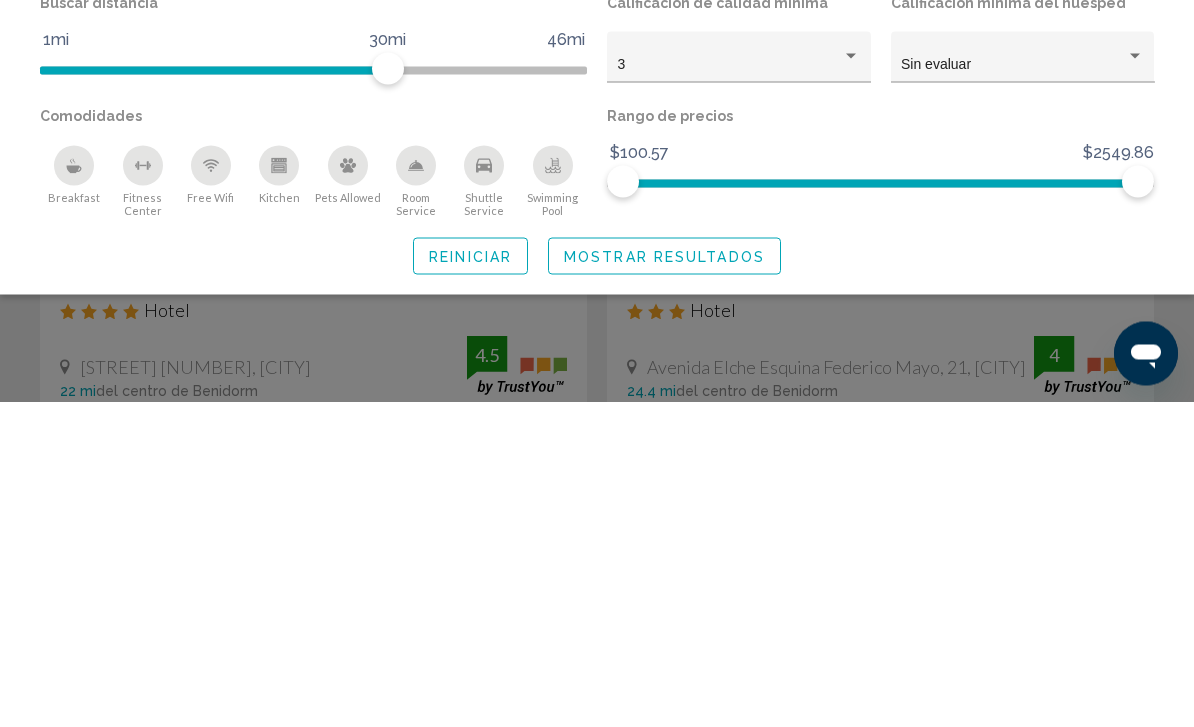 click on "Mostrar resultados" at bounding box center (664, 582) 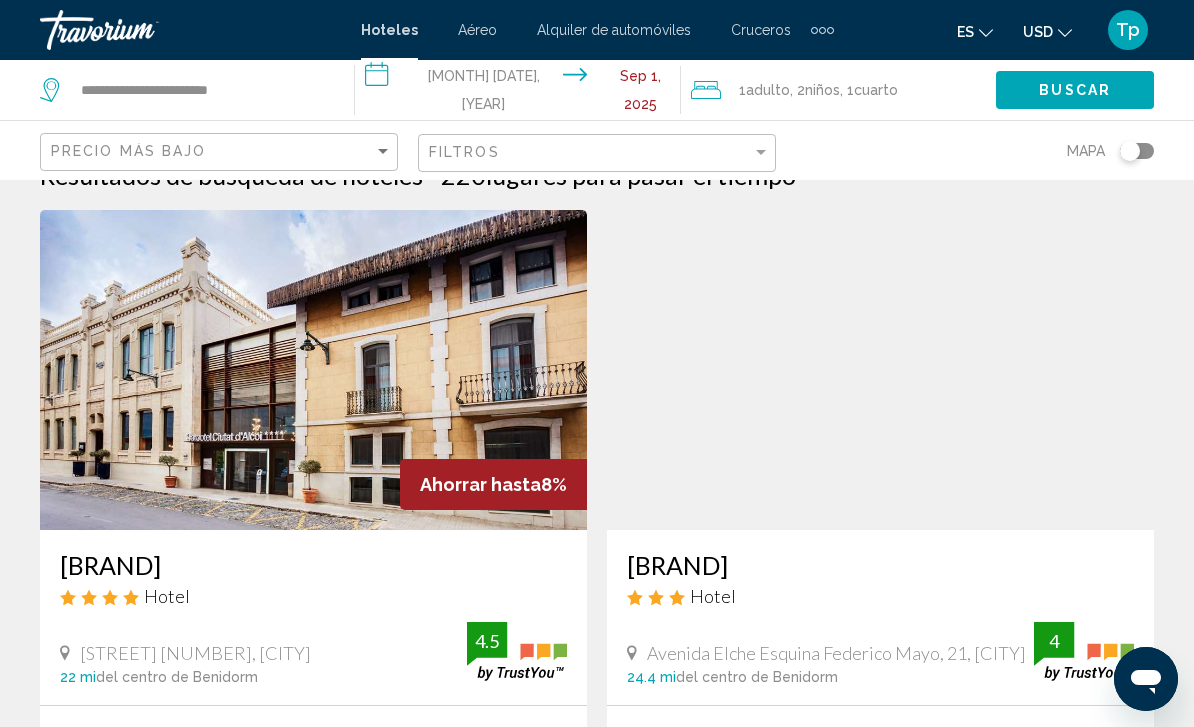 scroll, scrollTop: 0, scrollLeft: 0, axis: both 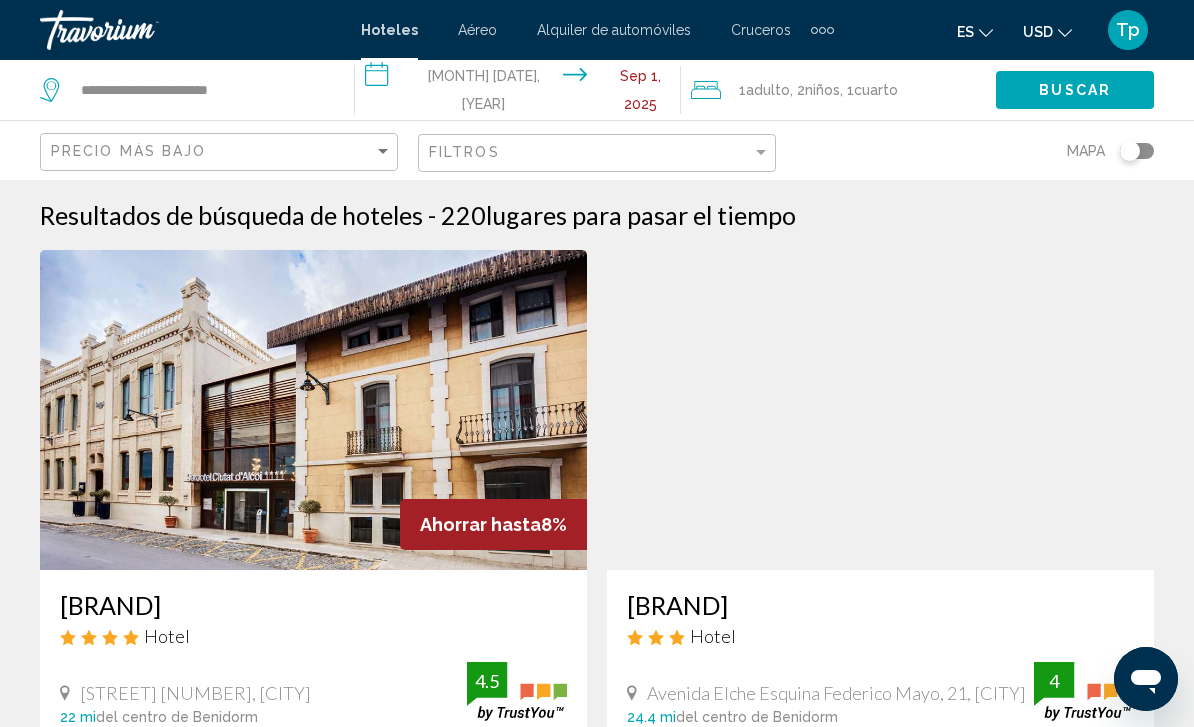click on "USD ($) MXN (Mex$) CAD (Can$) GBP (£) EUR (€) AUD (A$) NZD (NZ$) CNY (CN¥)" at bounding box center [1047, 31] 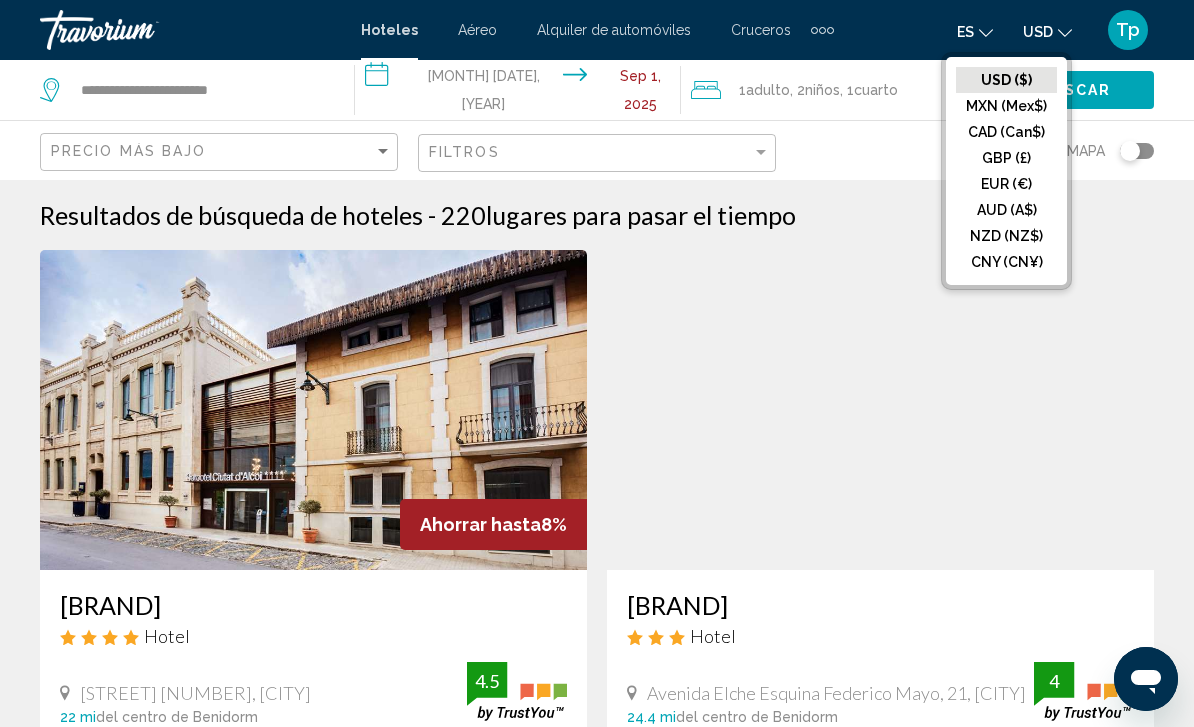 click on "GBP (£)" at bounding box center (1006, 80) 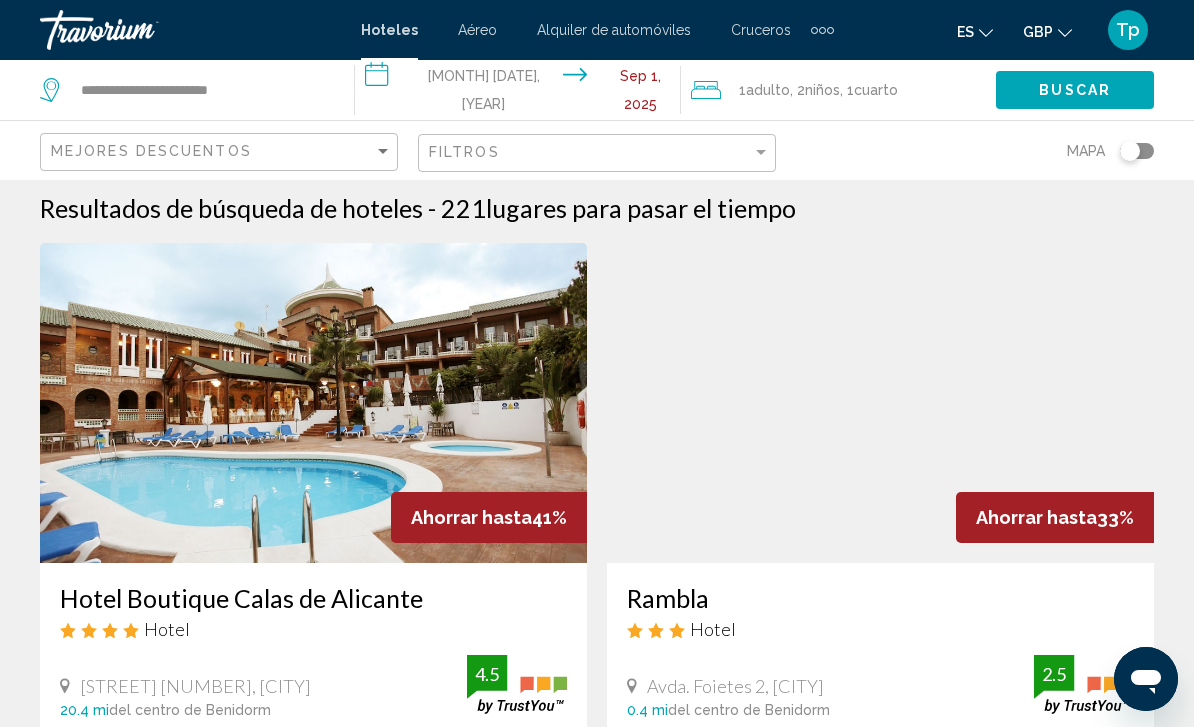 scroll, scrollTop: 0, scrollLeft: 0, axis: both 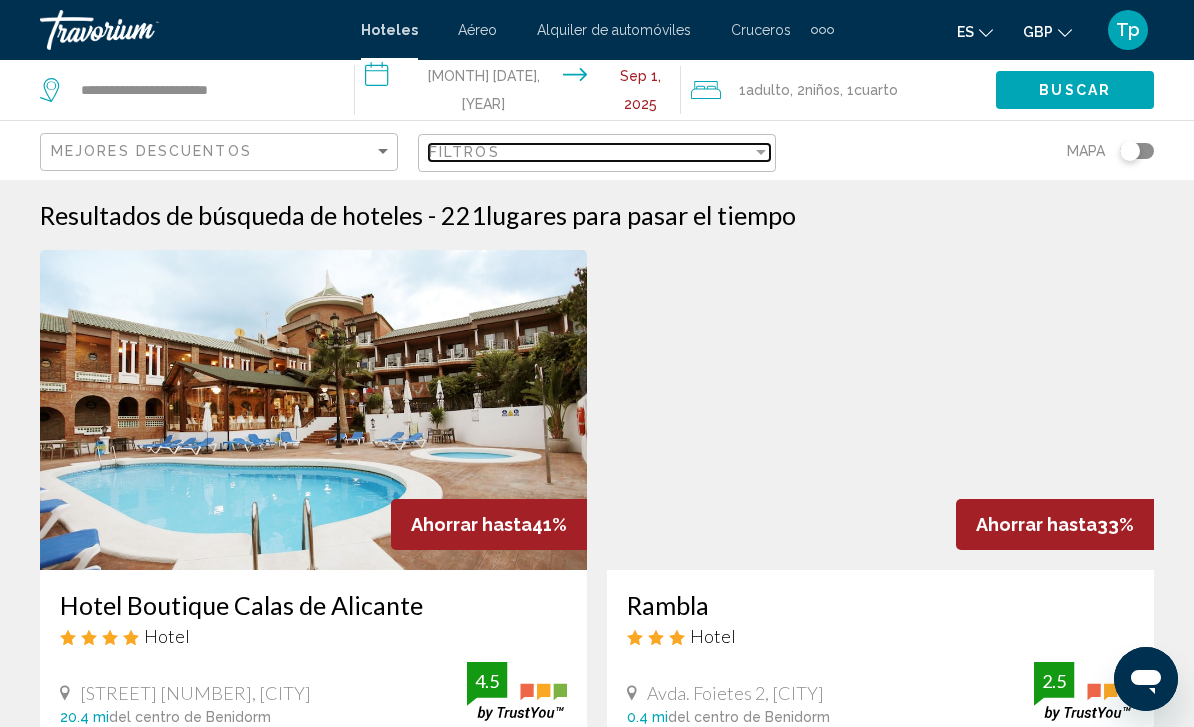 click on "Filtros" at bounding box center (590, 152) 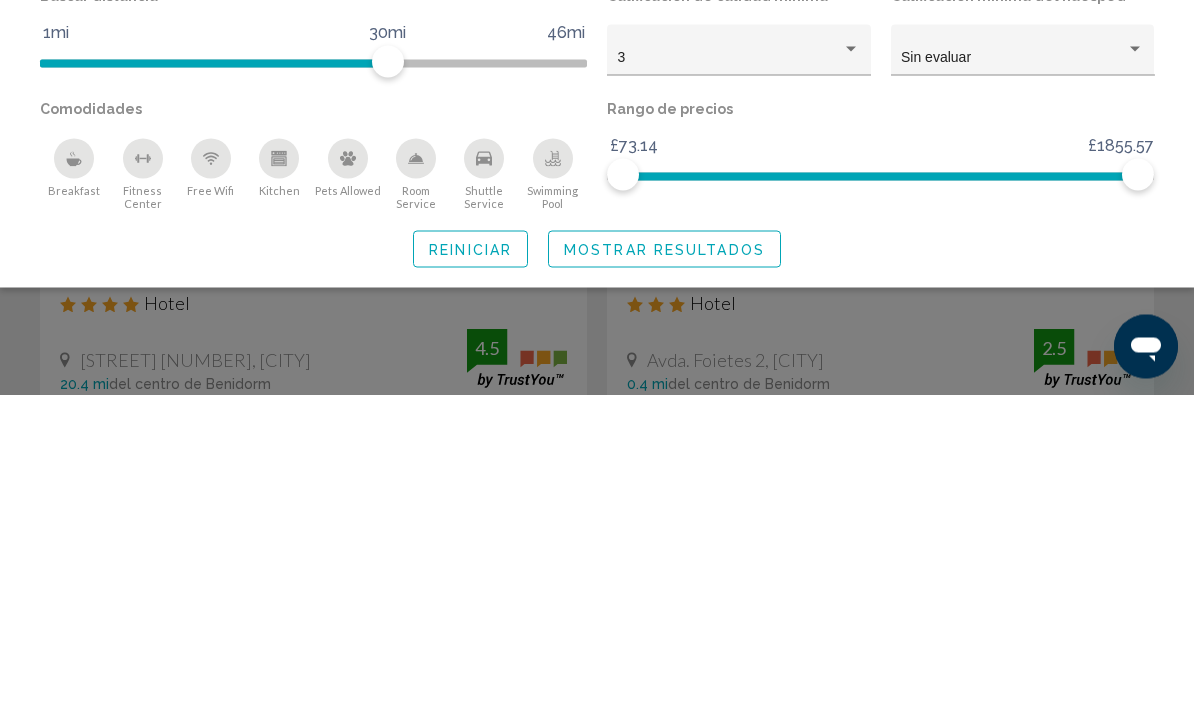 click at bounding box center [553, 491] 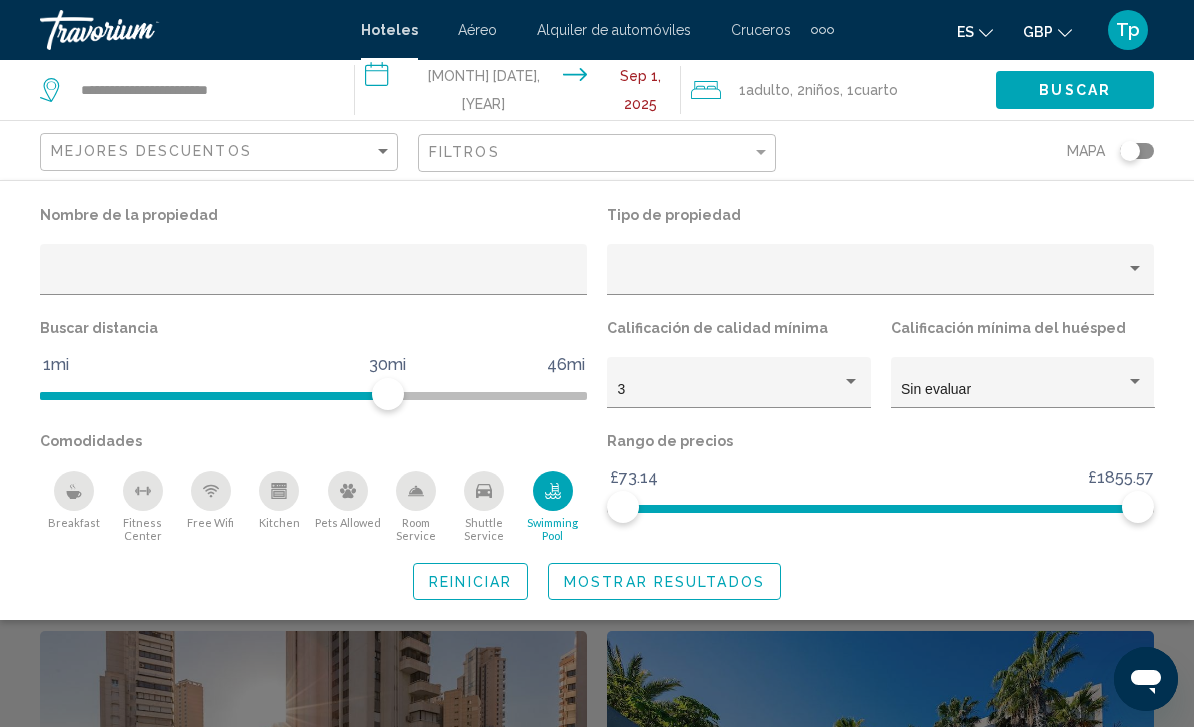 click at bounding box center [484, 491] 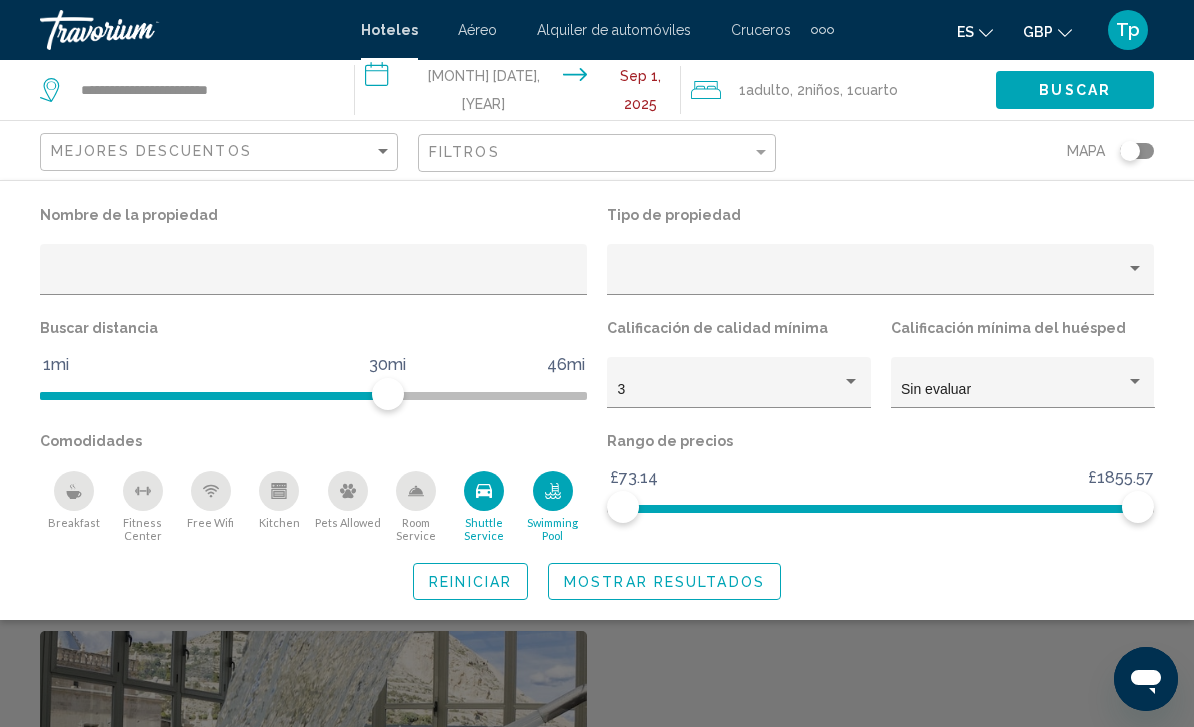click on "Free Wifi" at bounding box center (211, 506) 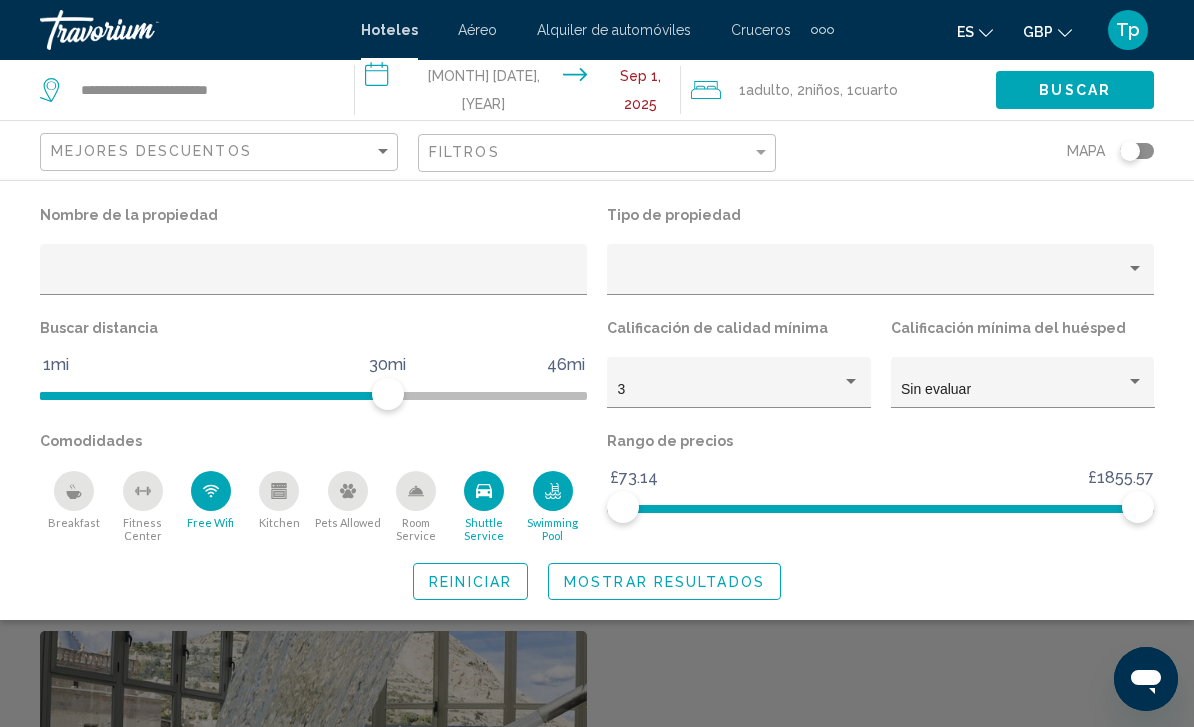 click on "Breakfast" at bounding box center (74, 522) 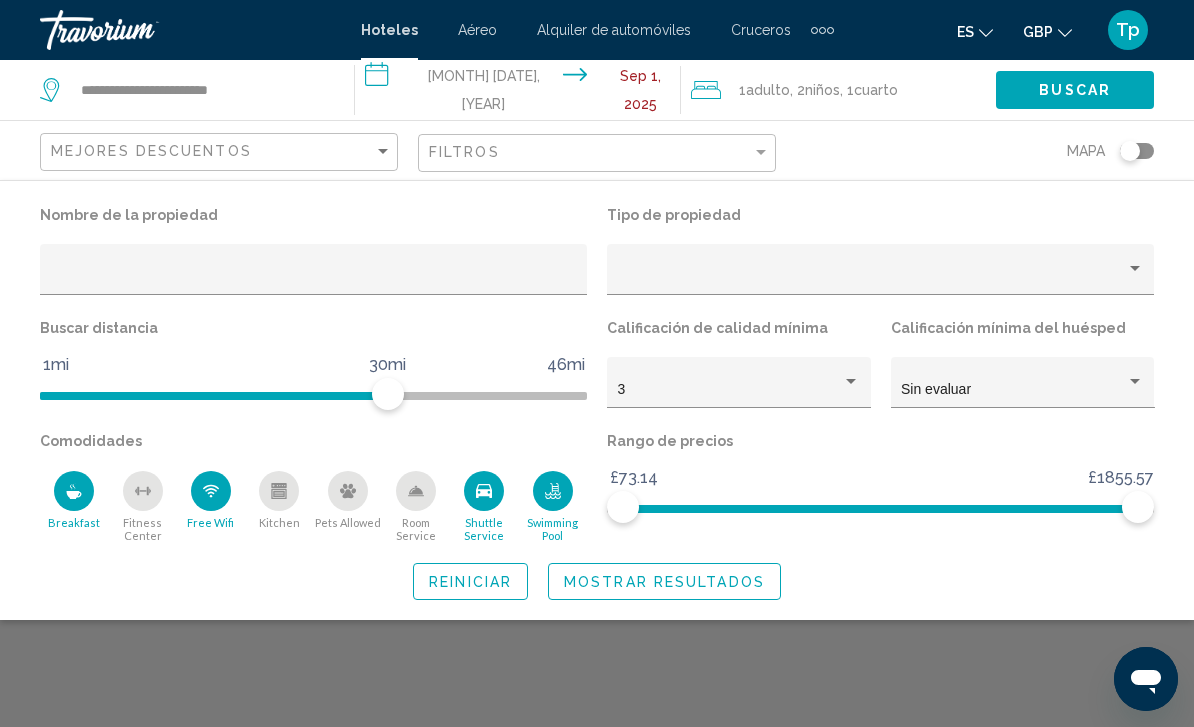 click at bounding box center [143, 491] 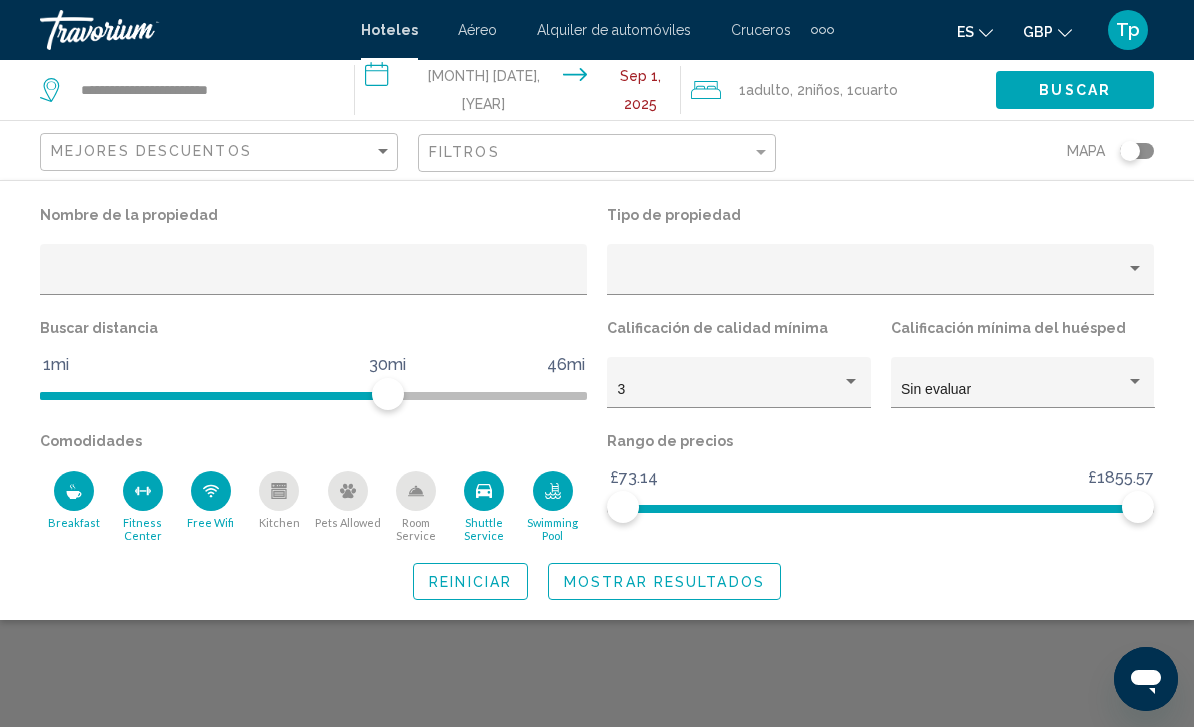 click on "Mostrar resultados" at bounding box center [664, 582] 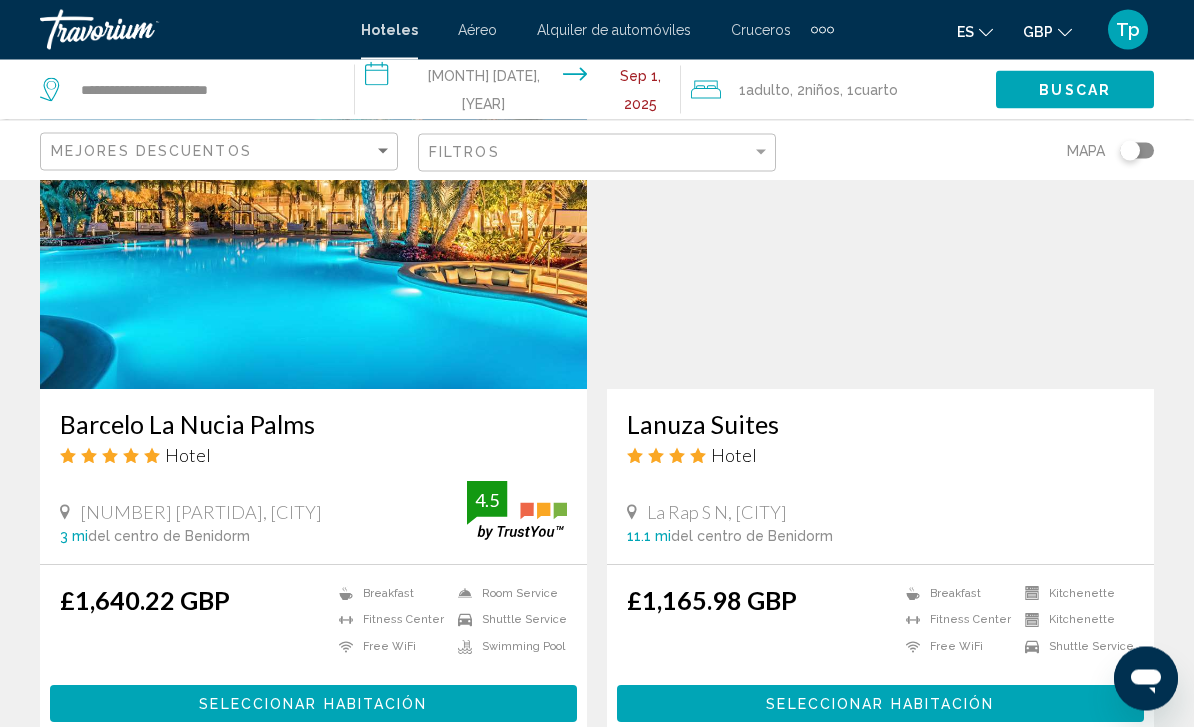 scroll, scrollTop: 1610, scrollLeft: 0, axis: vertical 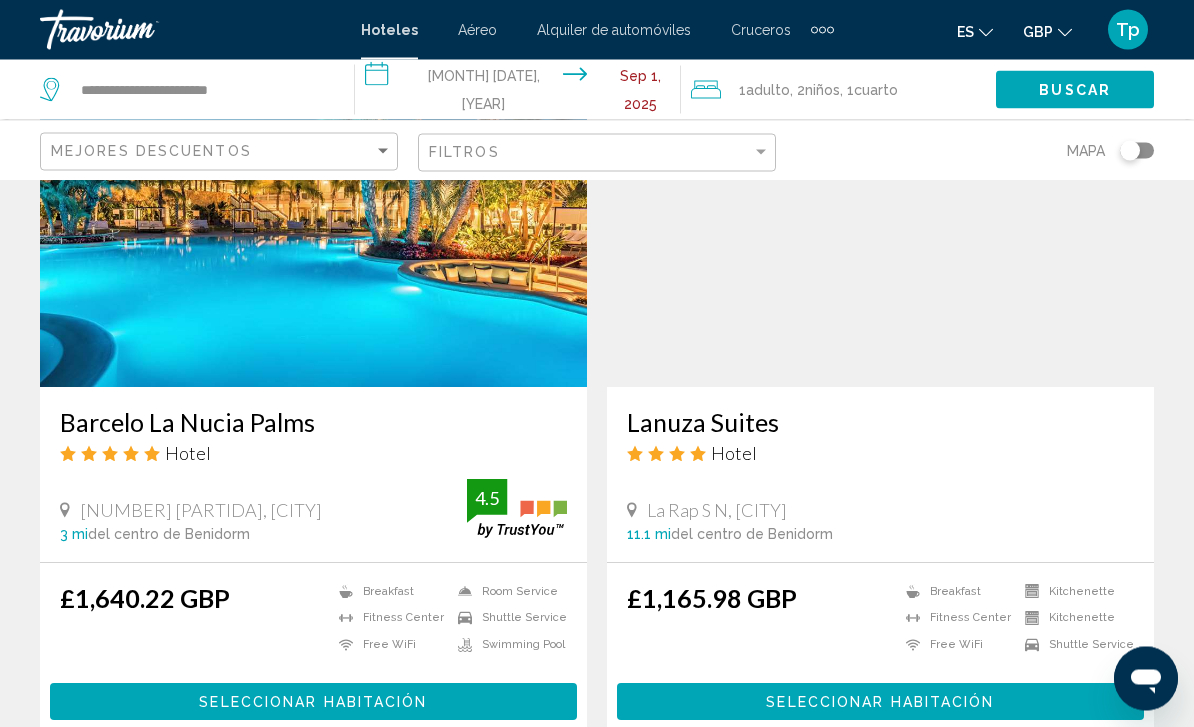 click at bounding box center [313, 228] 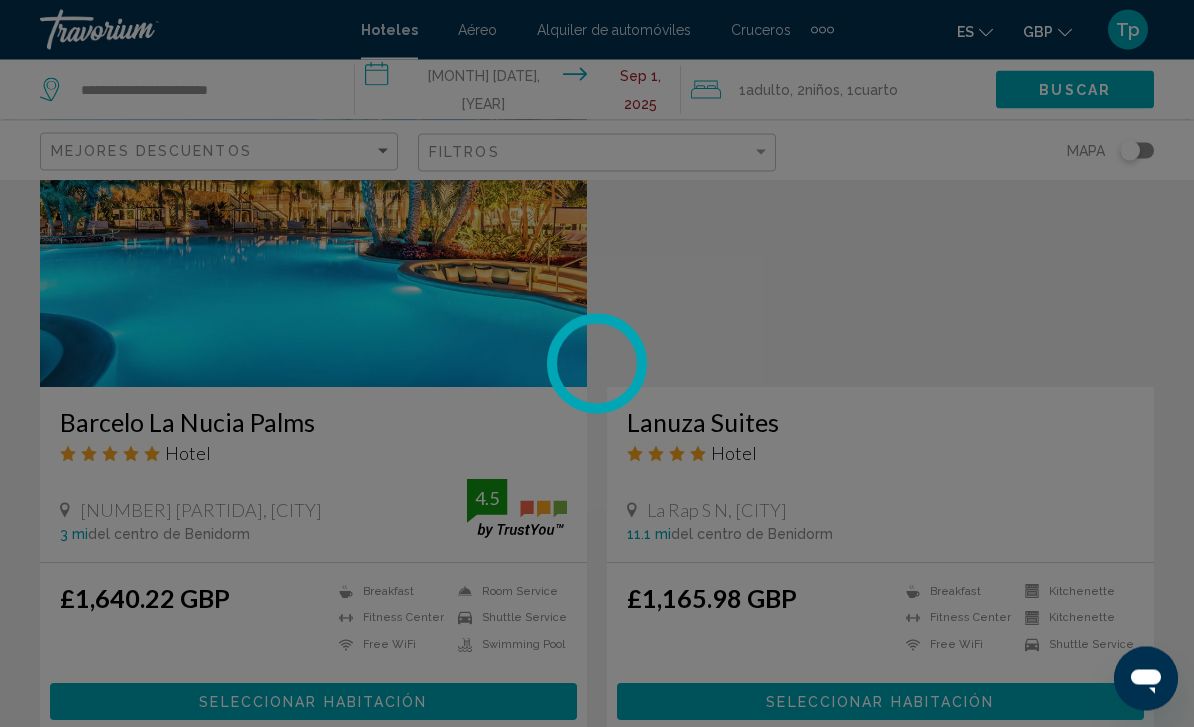 scroll, scrollTop: 1611, scrollLeft: 0, axis: vertical 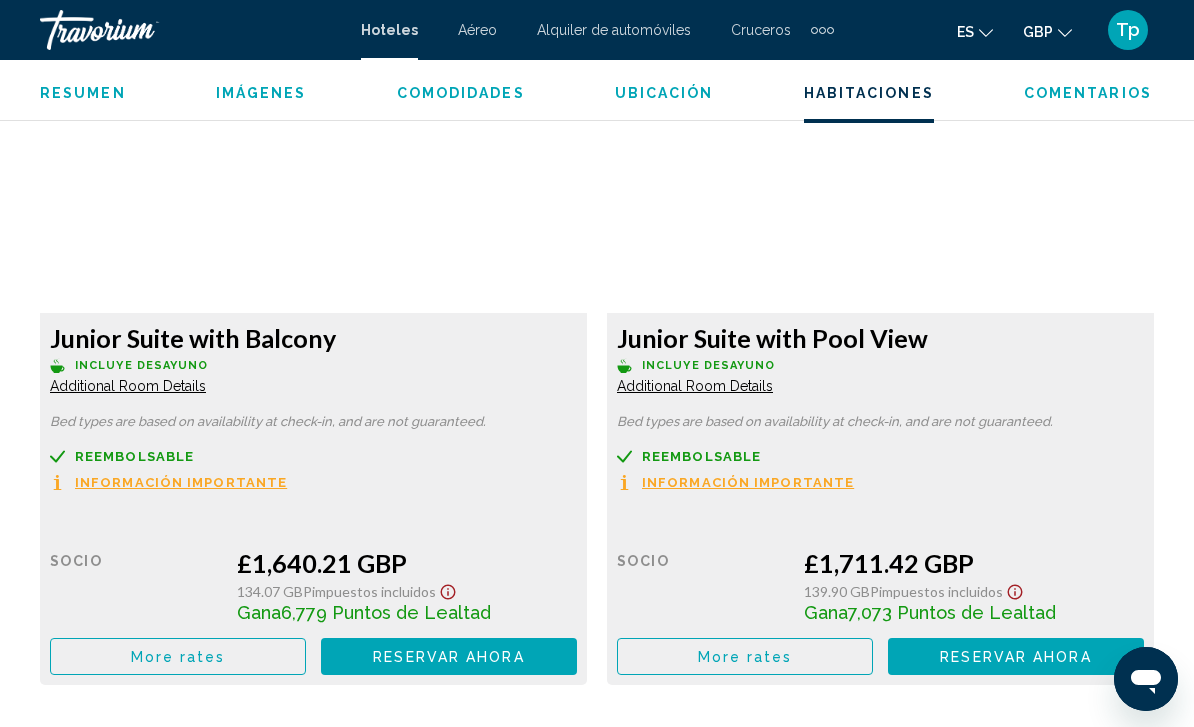 click on "More rates" at bounding box center [178, 657] 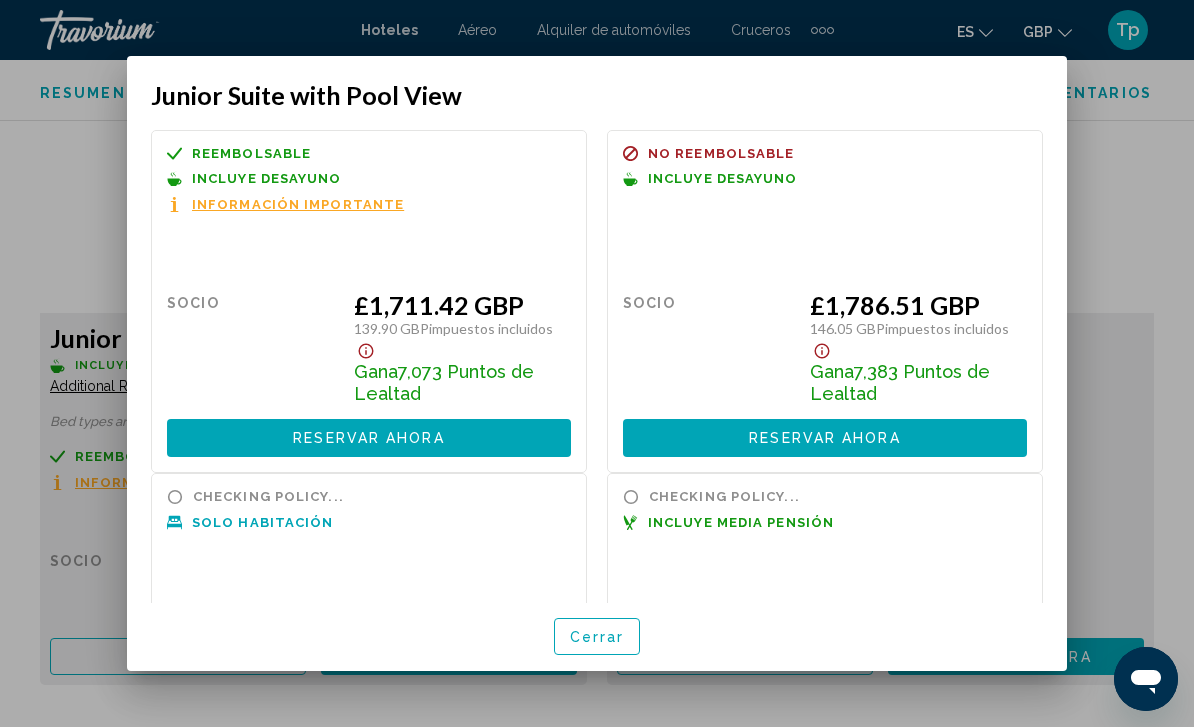 scroll, scrollTop: 0, scrollLeft: 0, axis: both 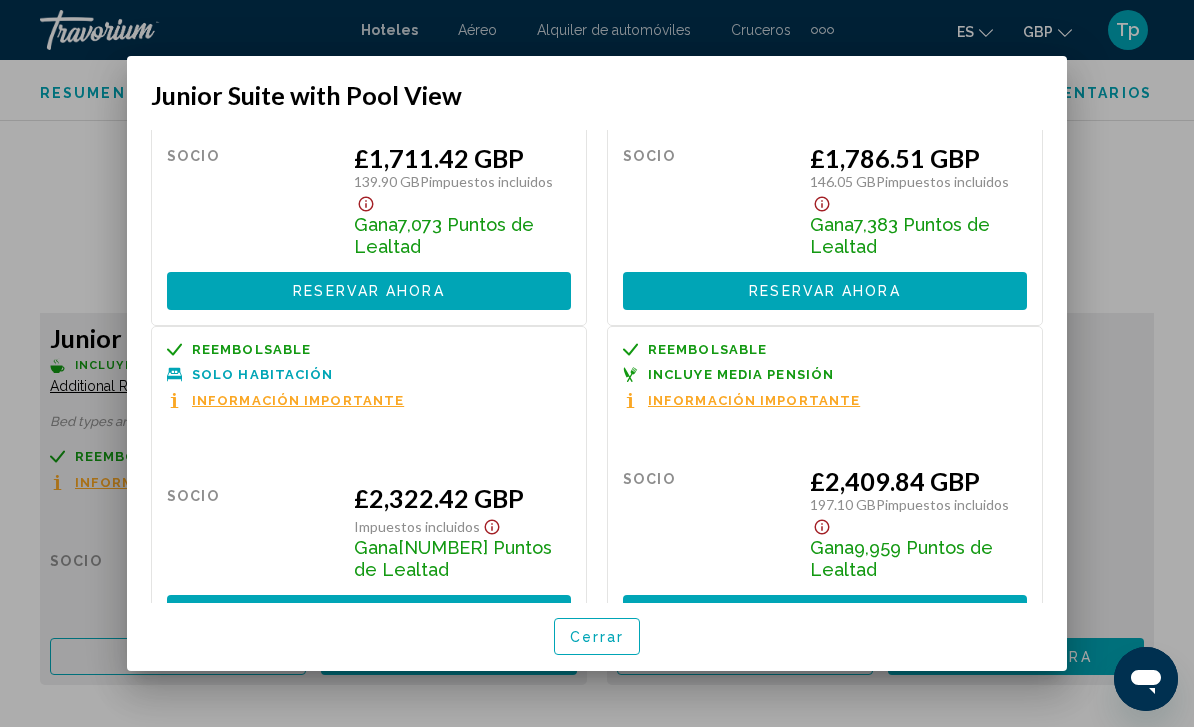 click on "Cerrar" at bounding box center (597, 637) 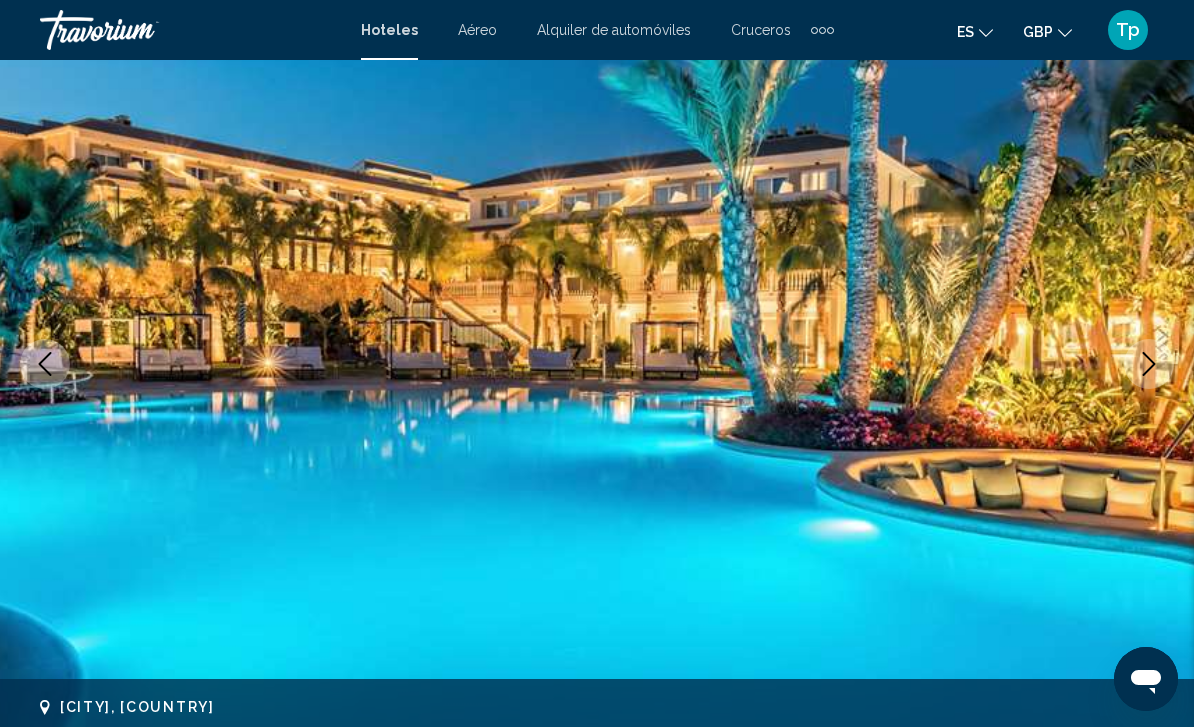 scroll, scrollTop: 0, scrollLeft: 0, axis: both 